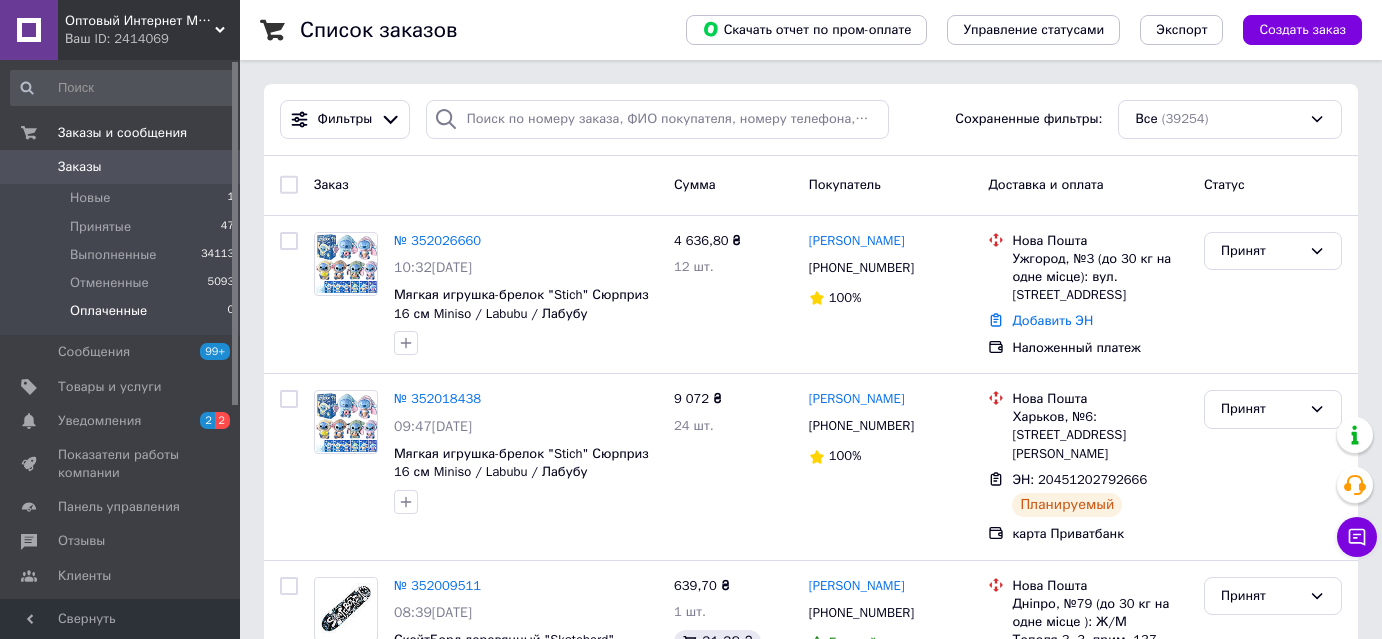 scroll, scrollTop: 0, scrollLeft: 0, axis: both 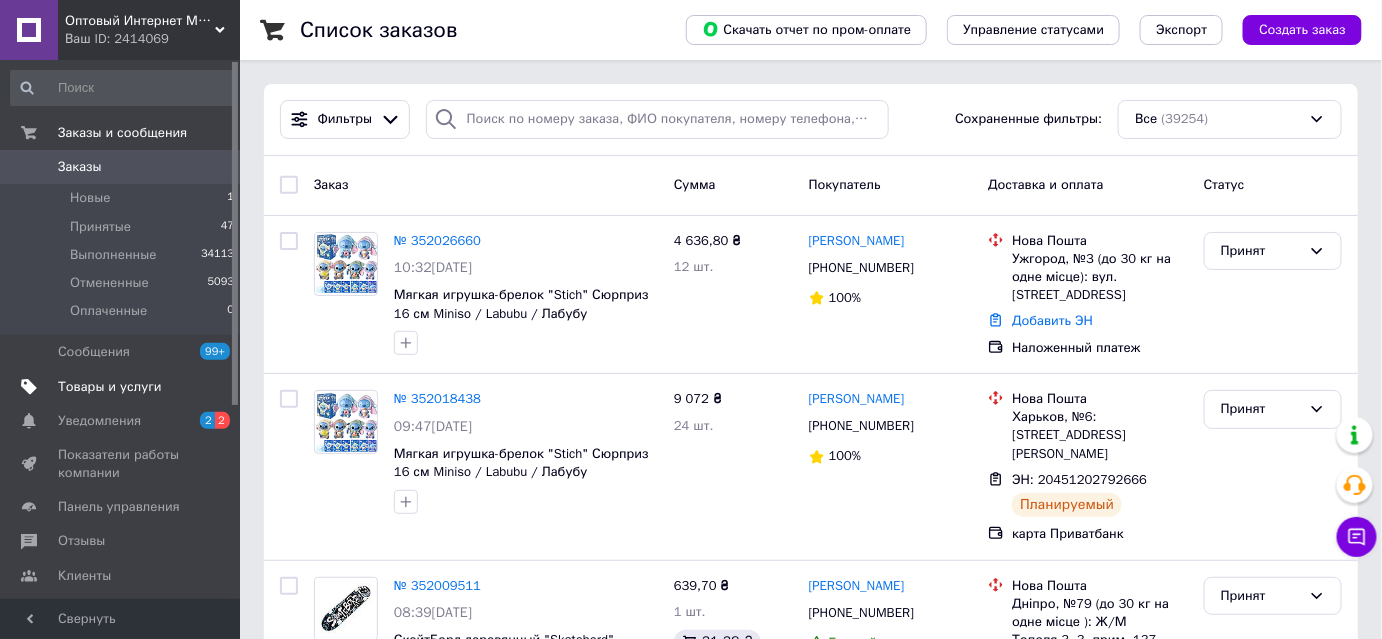 click on "Товары и услуги" at bounding box center (110, 387) 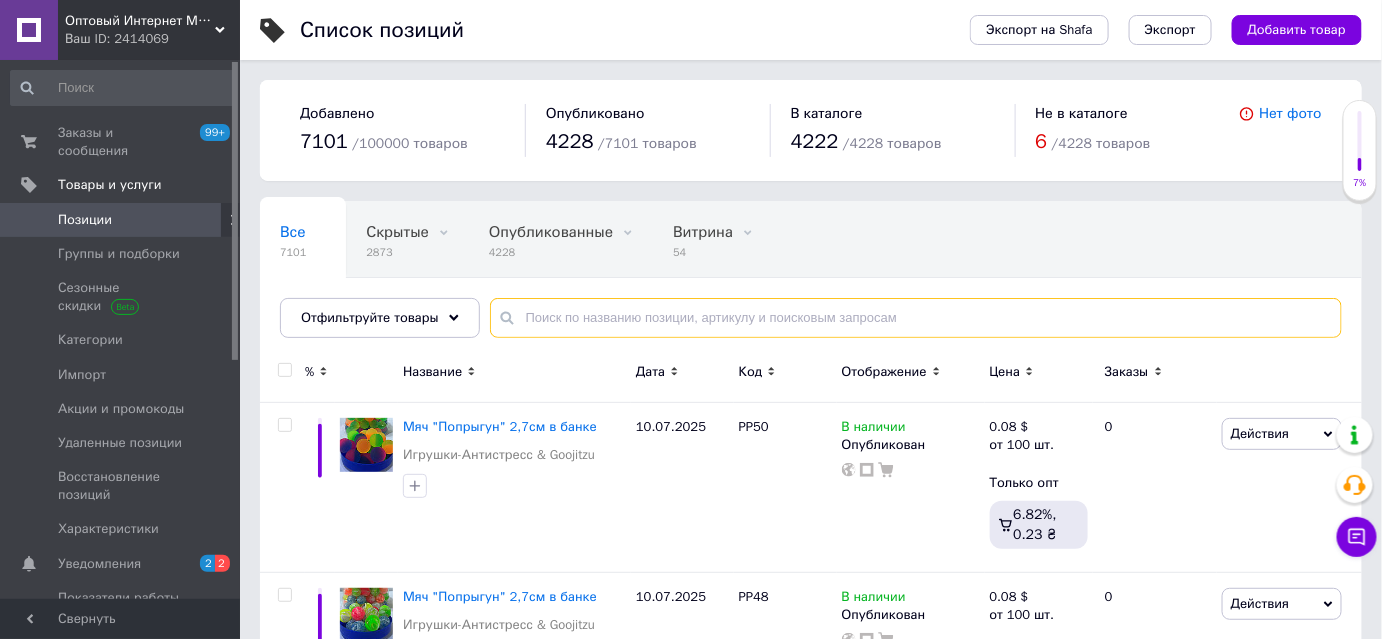 click at bounding box center [916, 318] 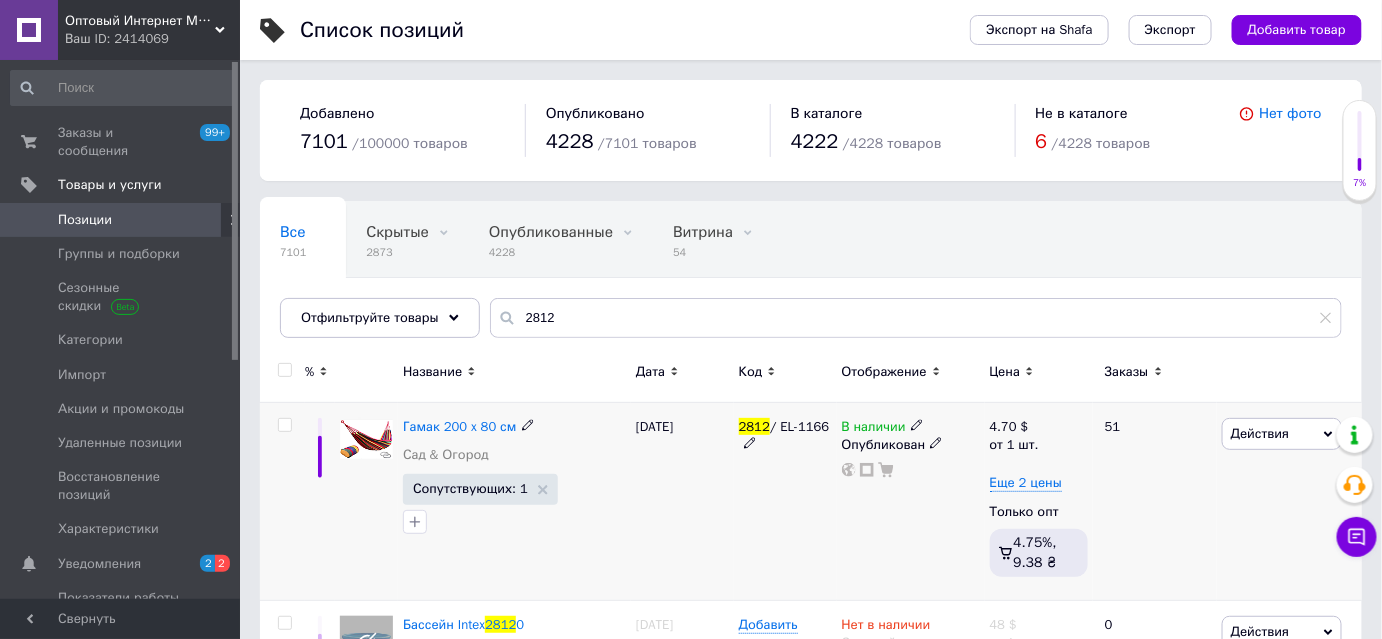 click on "В наличии" at bounding box center (874, 429) 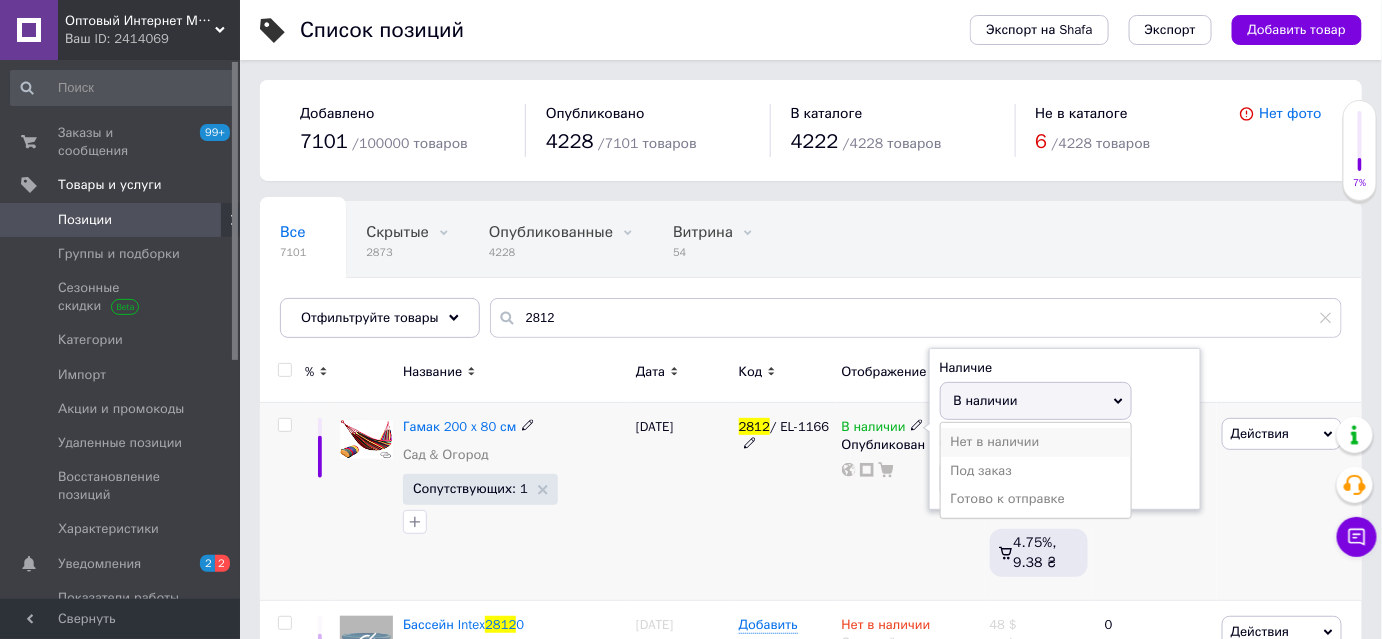 click on "Нет в наличии" at bounding box center [1036, 442] 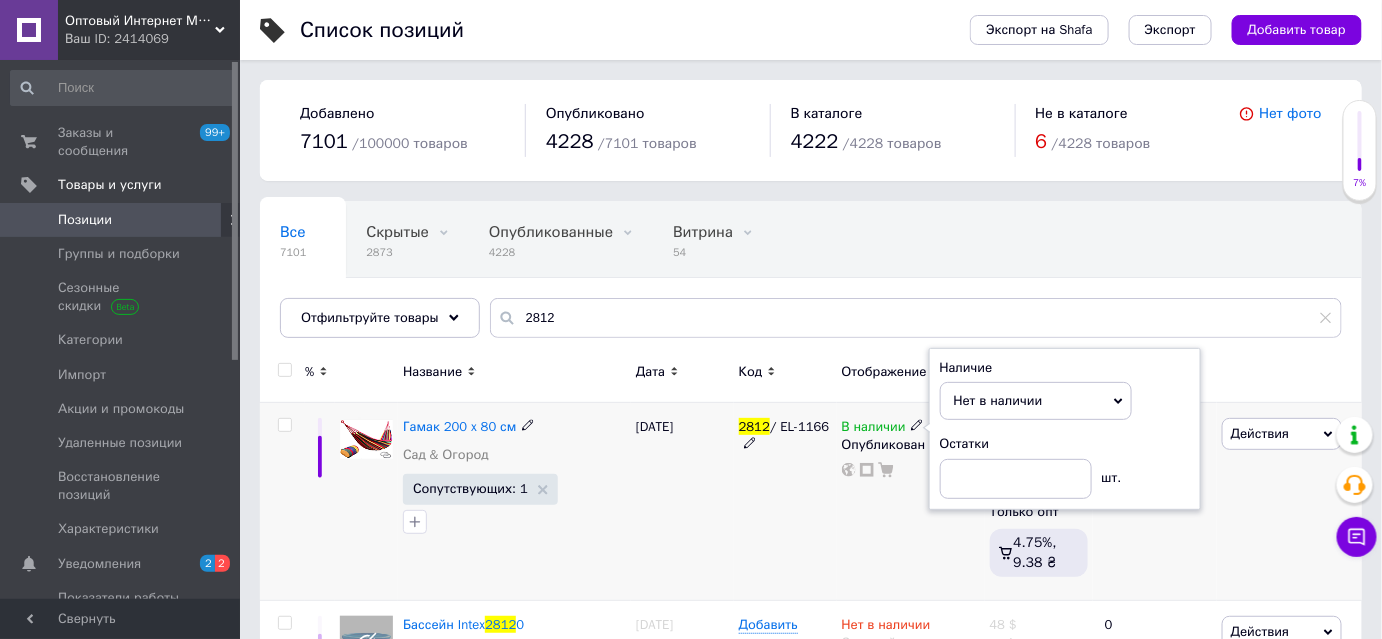 click on "23.01.2024" at bounding box center [682, 502] 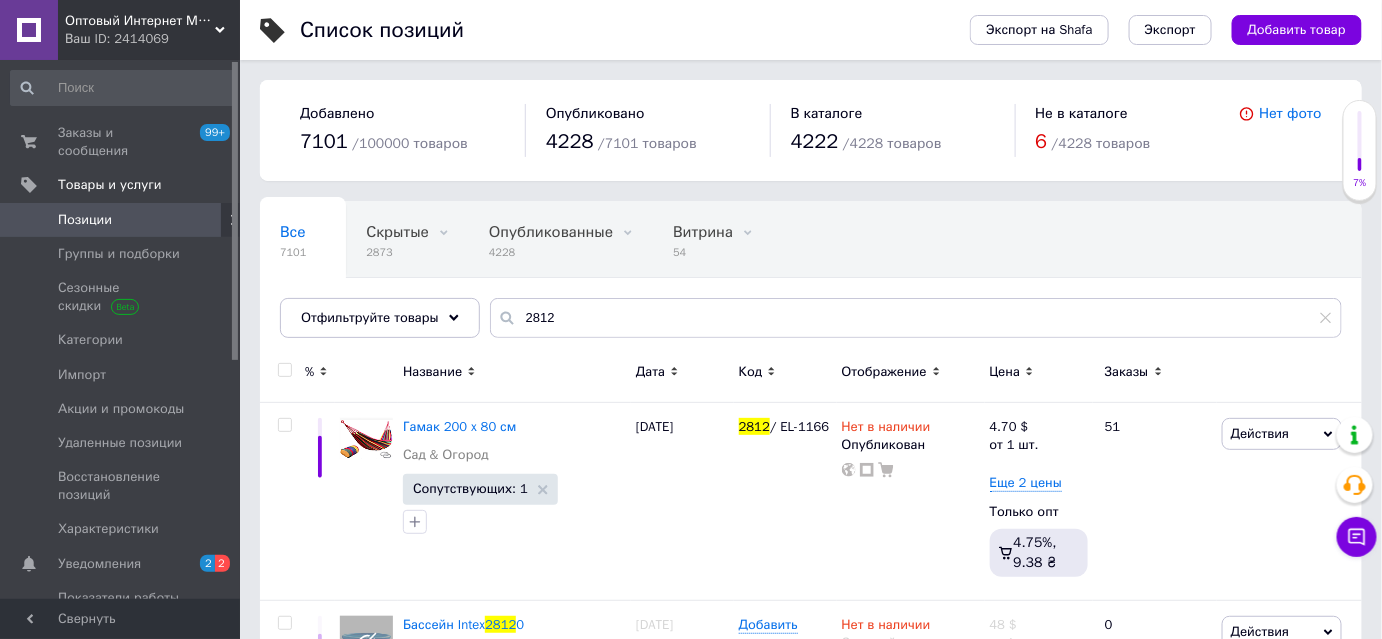 click on "Все 7101 Скрытые 2873 Удалить Редактировать Опубликованные 4228 Удалить Редактировать Витрина 54 Удалить Редактировать Со скидкой 92 Удалить Редактировать Ok Отфильтровано...  Сохранить" at bounding box center (811, 279) 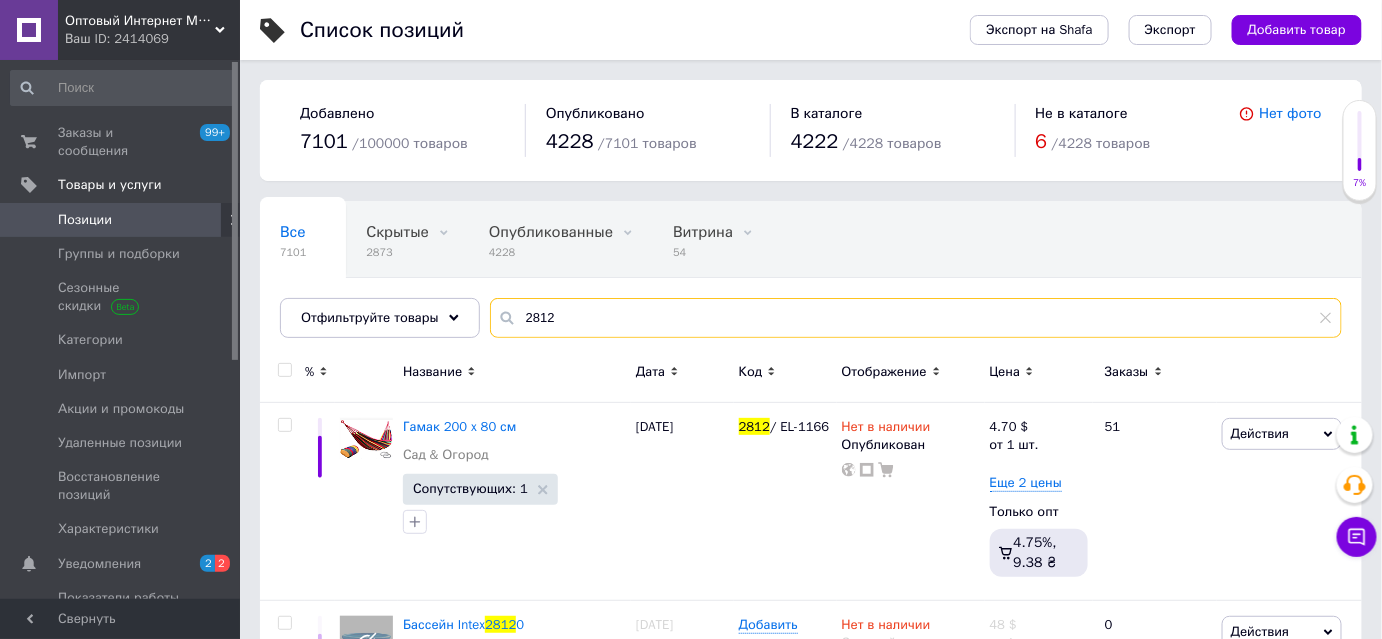 click on "2812" at bounding box center (916, 318) 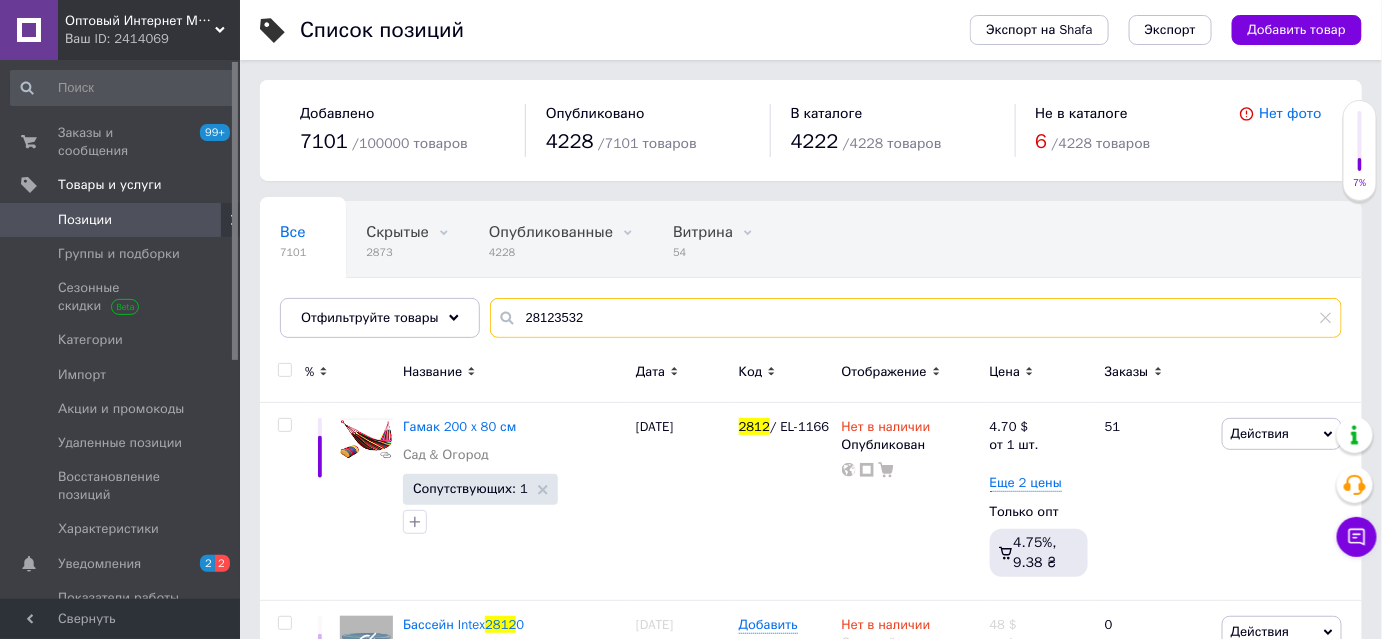 click on "Все 7101 Скрытые 2873 Удалить Редактировать Опубликованные 4228 Удалить Редактировать Витрина 54 Удалить Редактировать Со скидкой 92 Удалить Редактировать Ok Отфильтровано...  Сохранить Мы ничего не нашли Возможно, ошибка в слове  или нет соответствий по вашему запросу. Все 7101 Скрытые 2873 Опубликованные 4228 Витрина 54 Со скидкой 92 Отфильтруйте товары 28123532 % Название Дата Код Отображение Цена Заказы Гамак 200 x 80 см Сад & Огород Сопутствующих: 1 23.01.2024 2812  / EL-1166  Нет в наличии Опубликован 4.70   $ от 1 шт. Еще 2 цены Только опт 4.75%, 9.38 ₴ 51 Действия Редактировать Копировать Скидка" at bounding box center [811, 467] 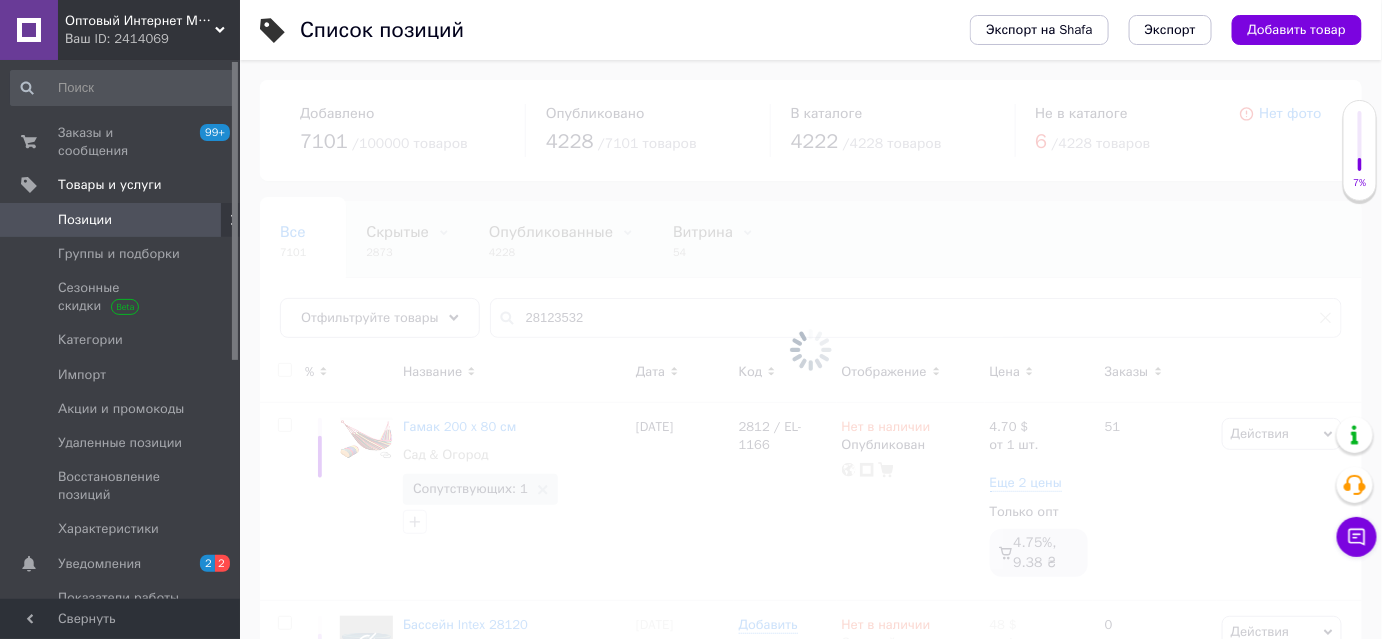 click at bounding box center (811, 349) 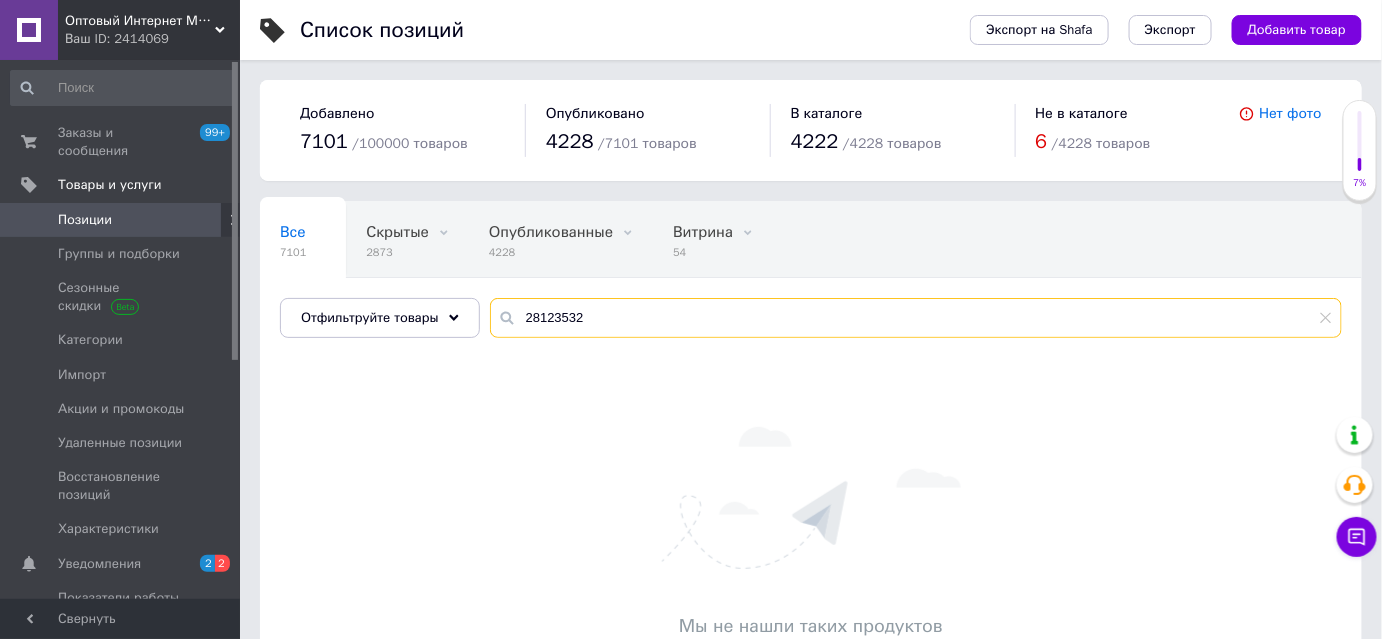 click on "28123532" at bounding box center (916, 318) 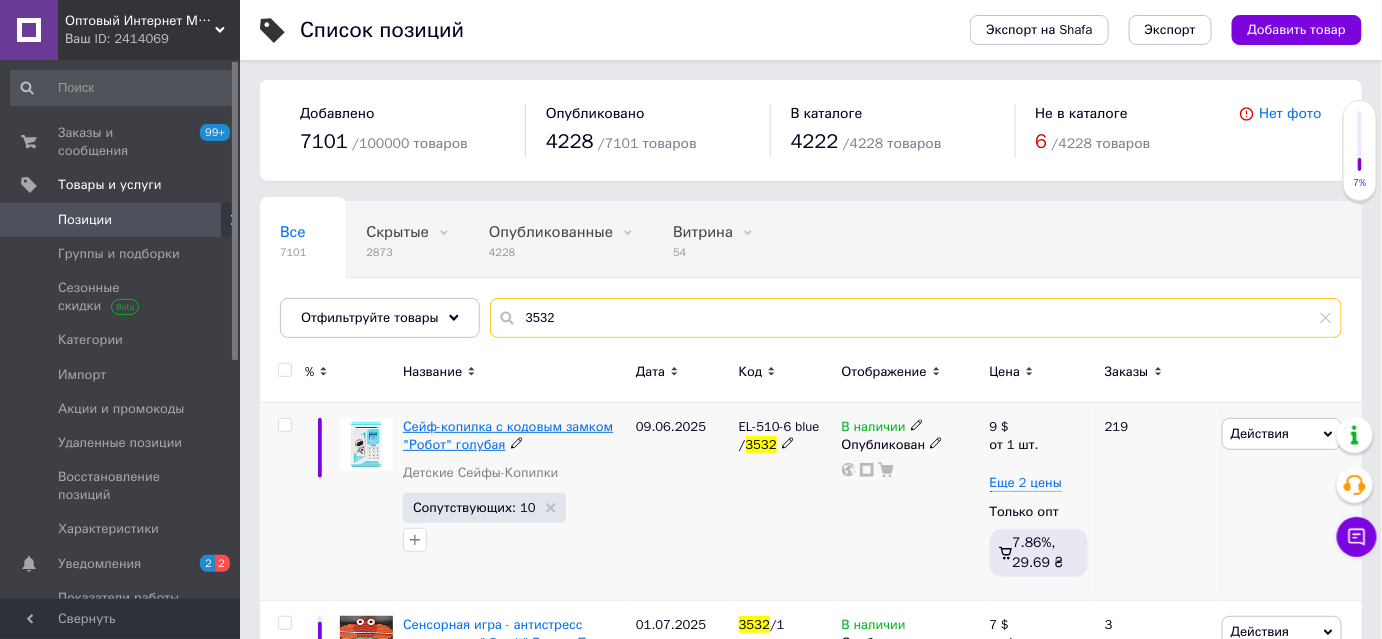 type on "3532" 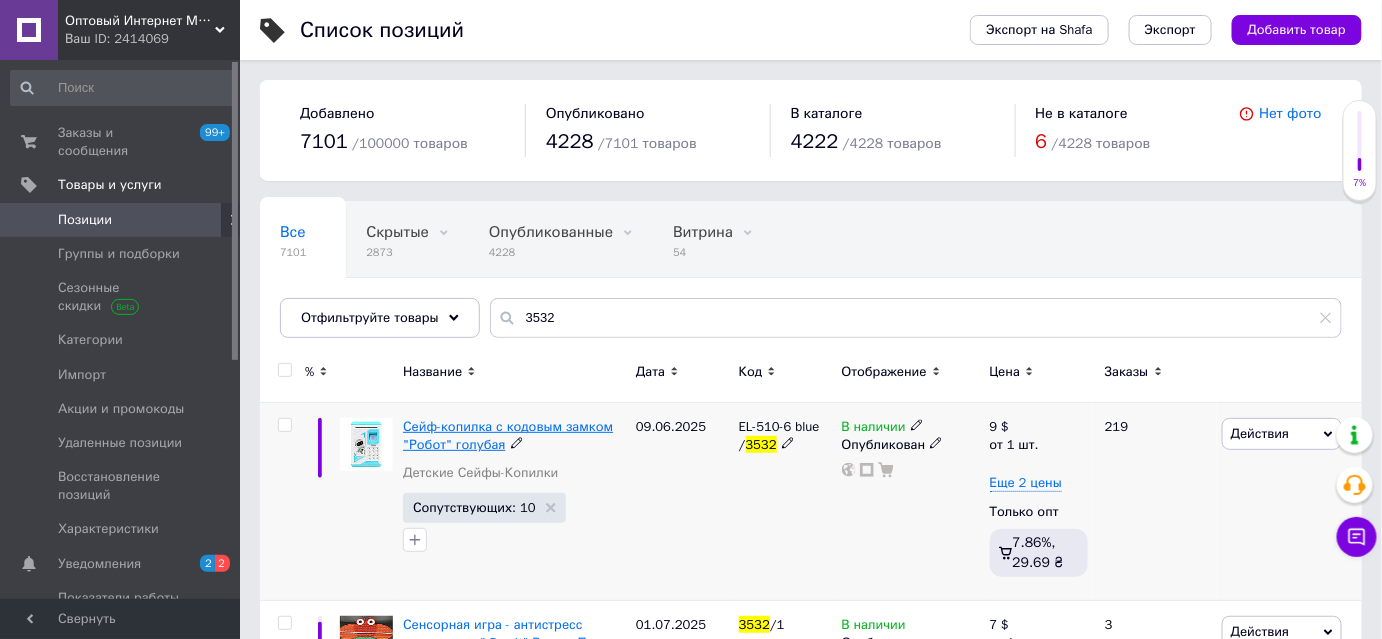 click on "Сейф-копилка с кодовым замком "Робот" голубая" at bounding box center (508, 435) 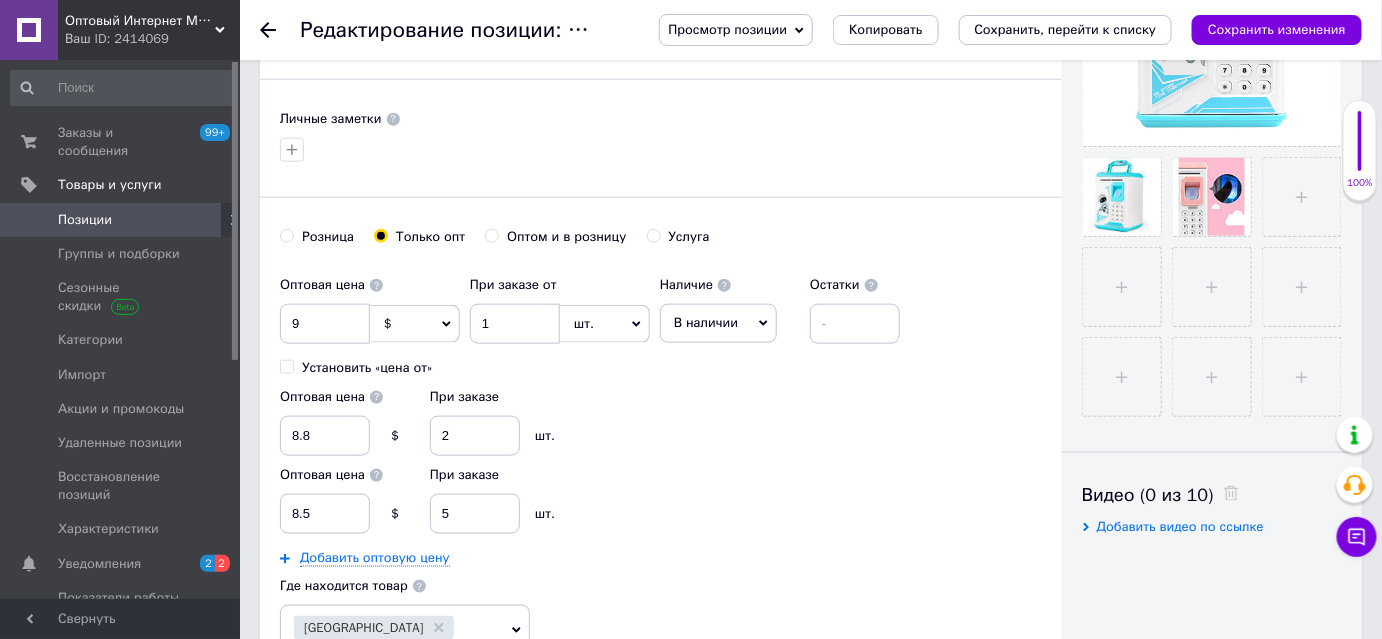 scroll, scrollTop: 727, scrollLeft: 0, axis: vertical 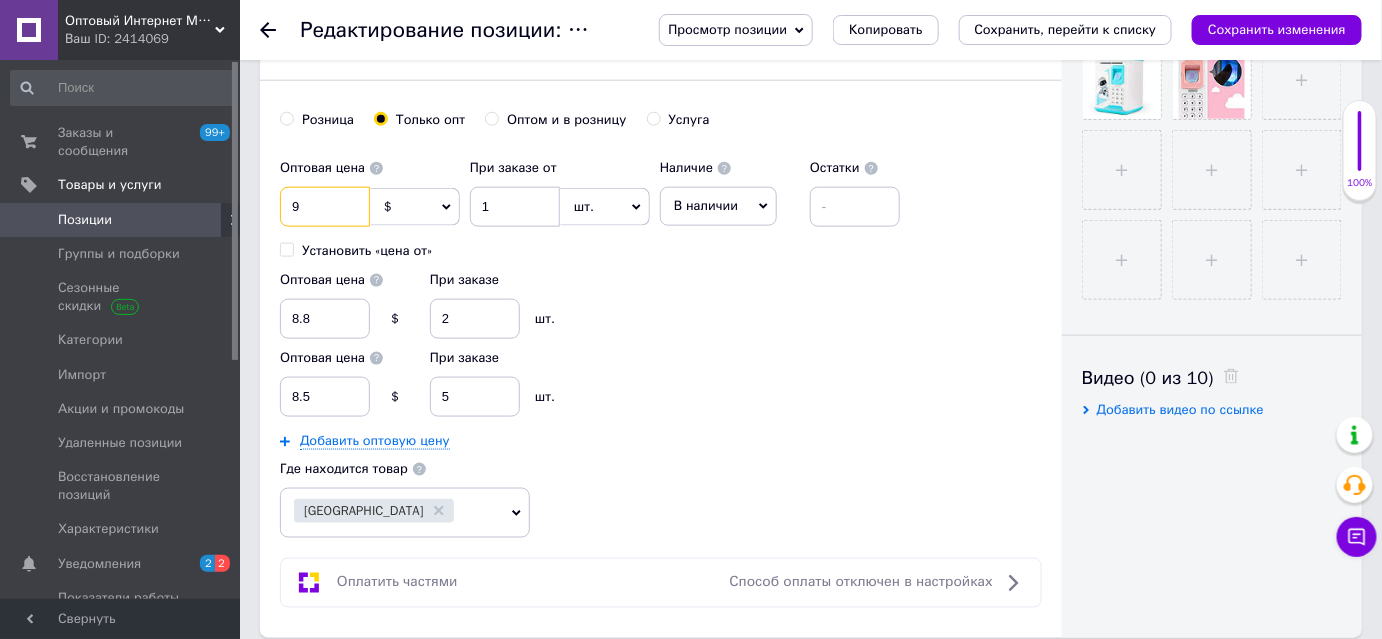 click on "9" at bounding box center [325, 207] 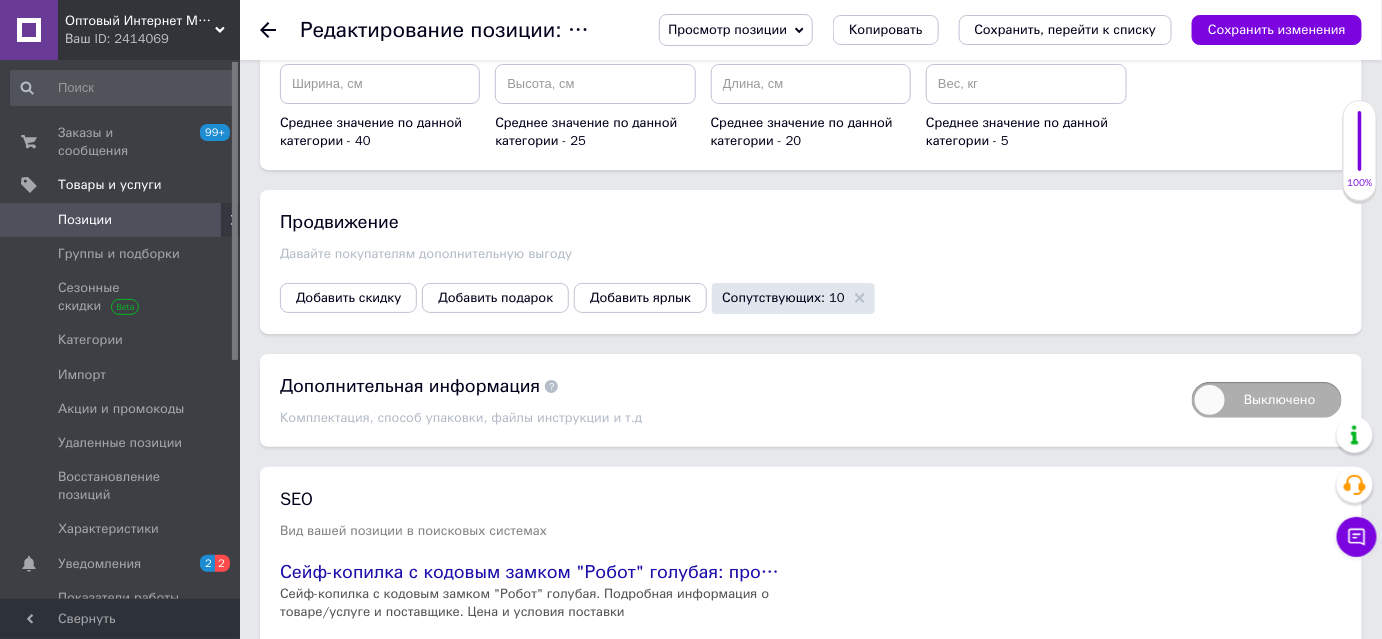 scroll, scrollTop: 2557, scrollLeft: 0, axis: vertical 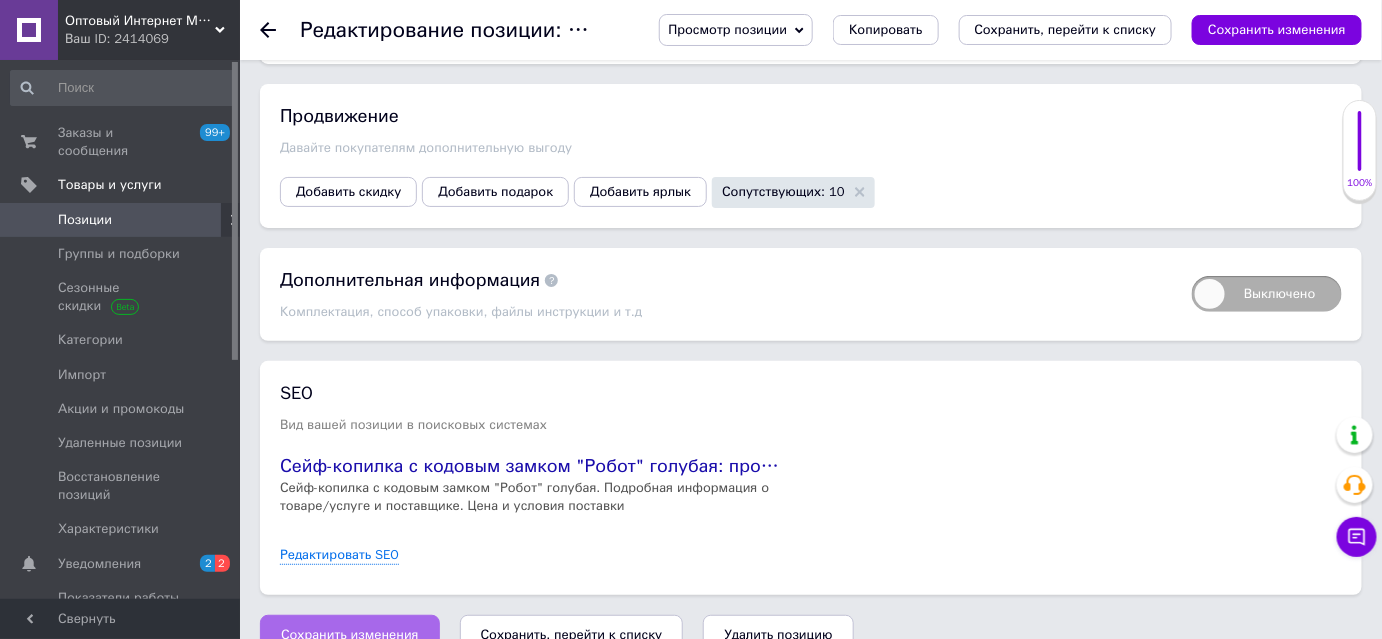type on "8.81" 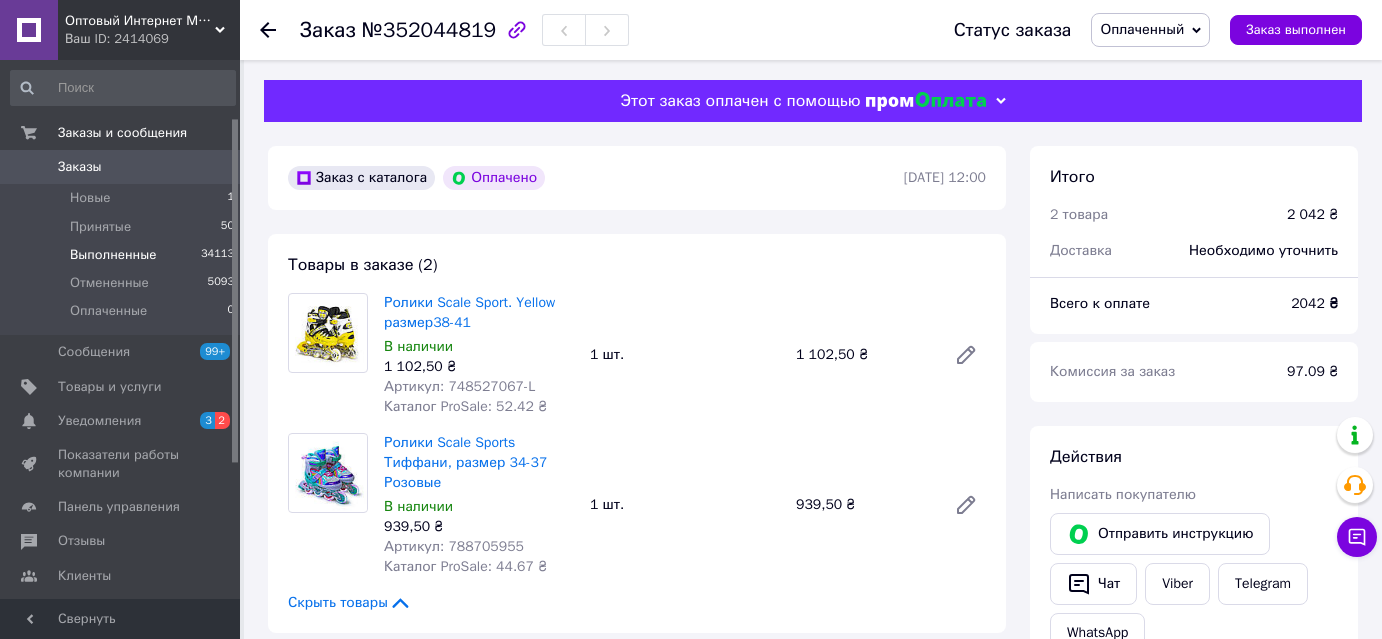scroll, scrollTop: 0, scrollLeft: 0, axis: both 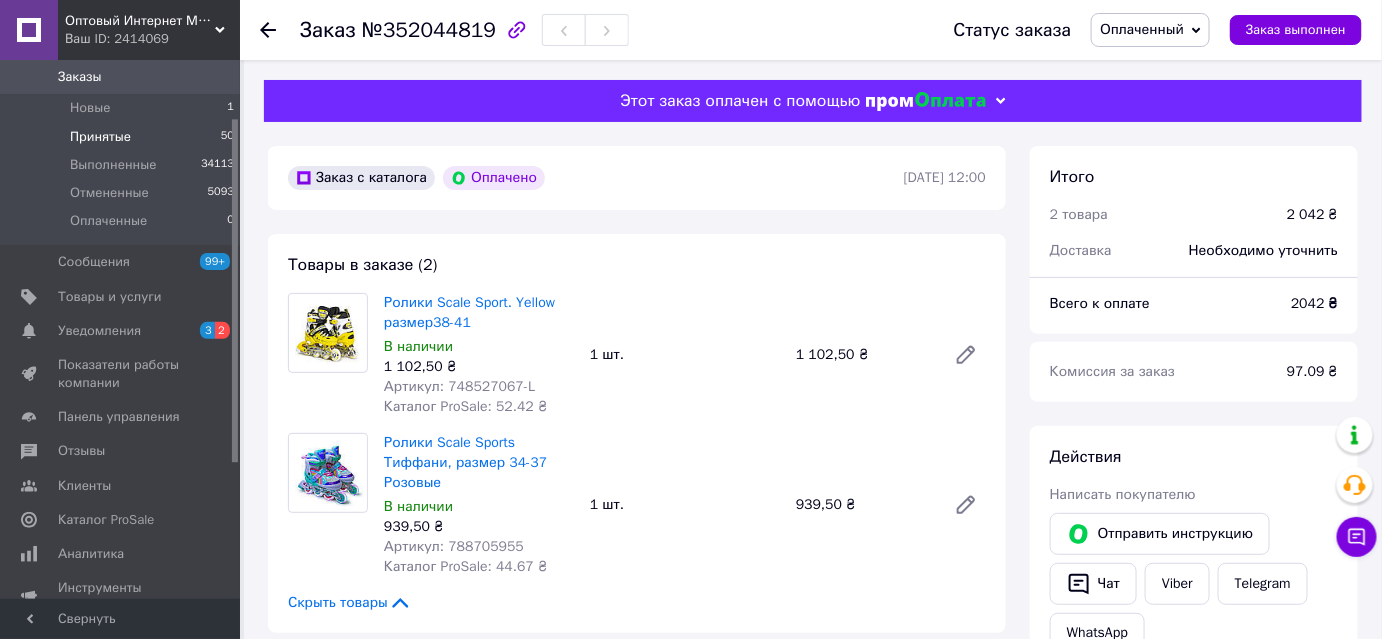 click on "Принятые 50" at bounding box center [123, 137] 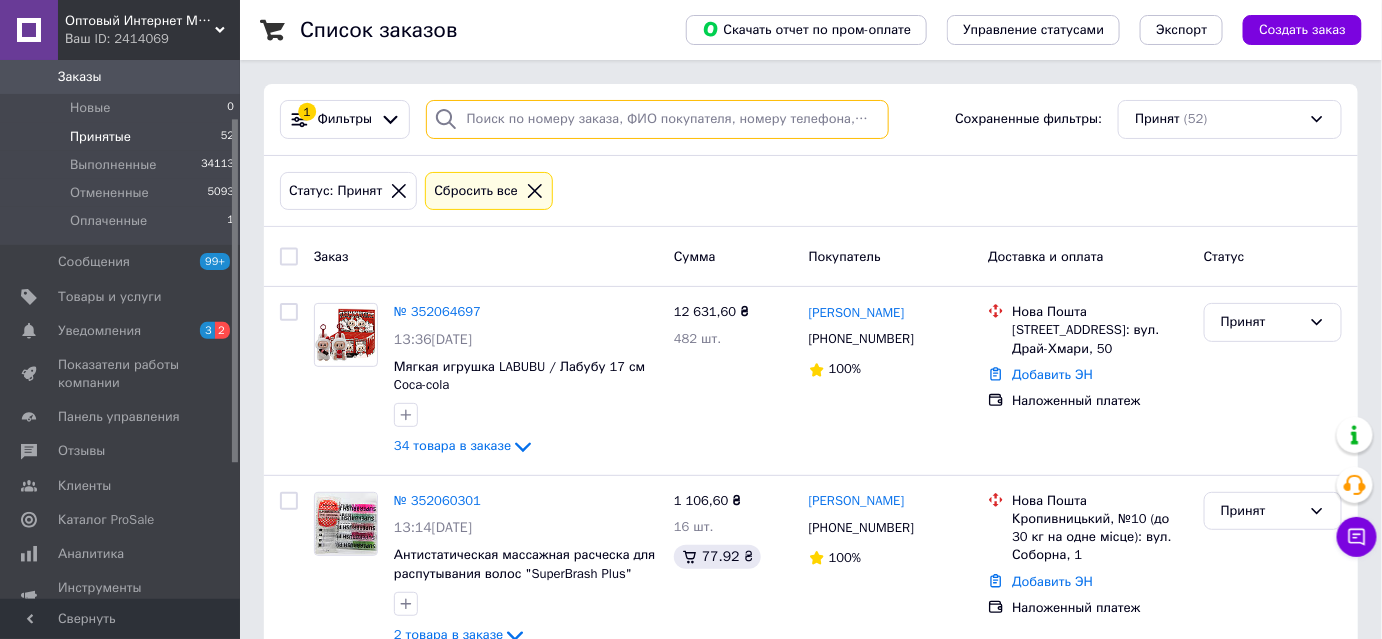 click at bounding box center [657, 119] 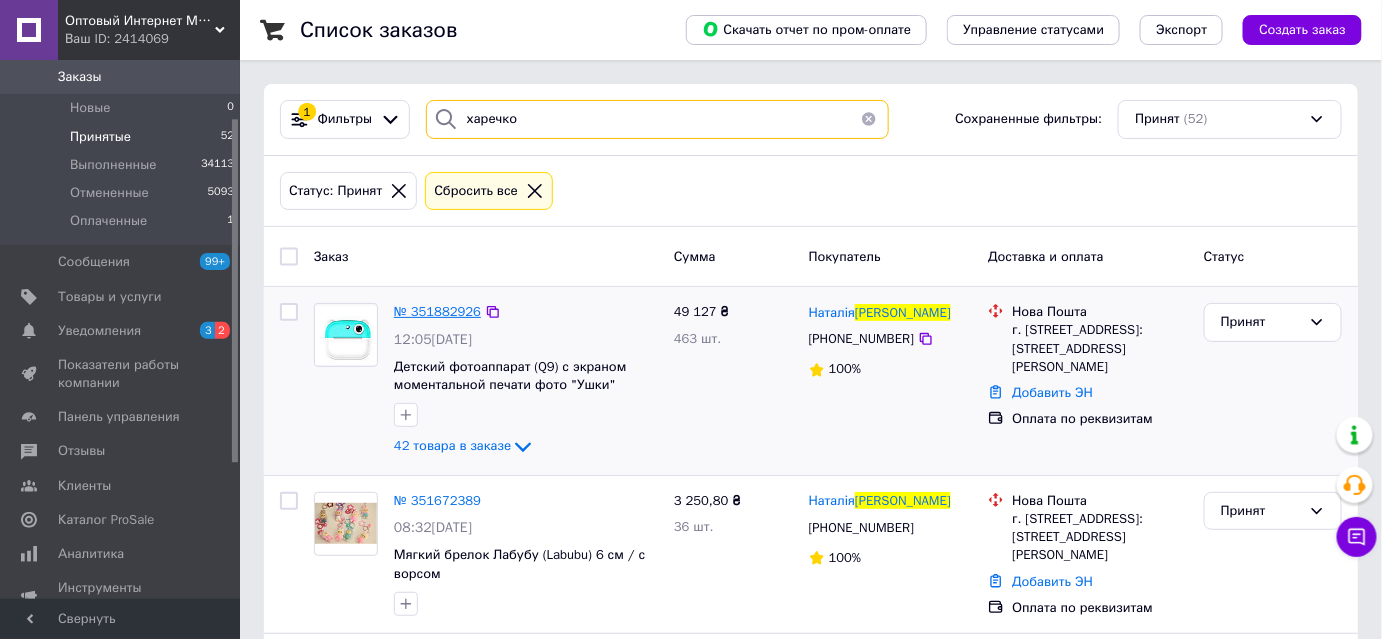 type on "харечко" 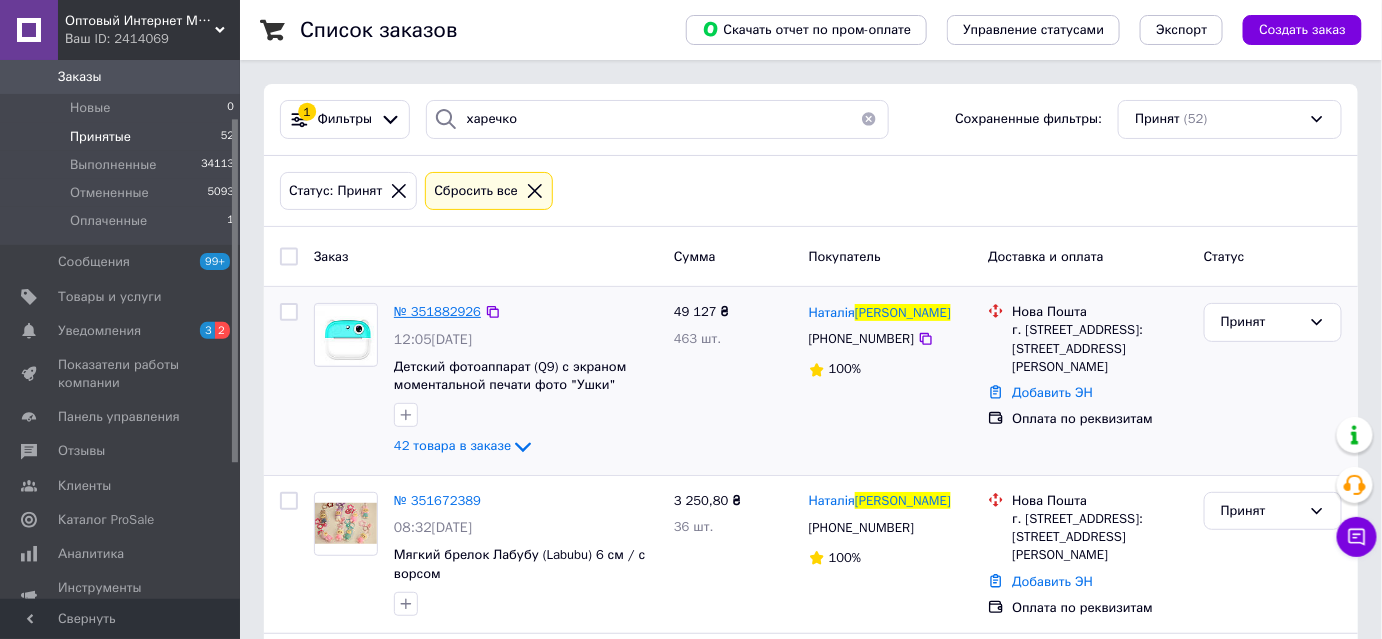 click on "№ 351882926" at bounding box center (437, 311) 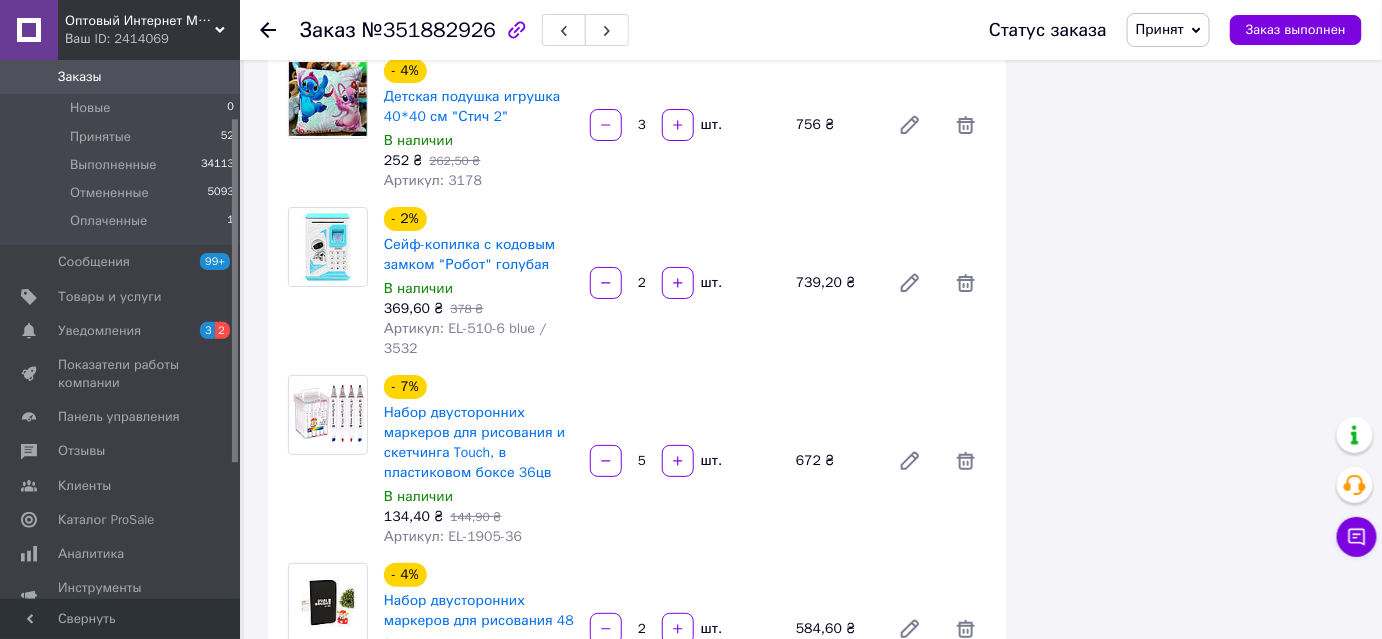 scroll, scrollTop: 4818, scrollLeft: 0, axis: vertical 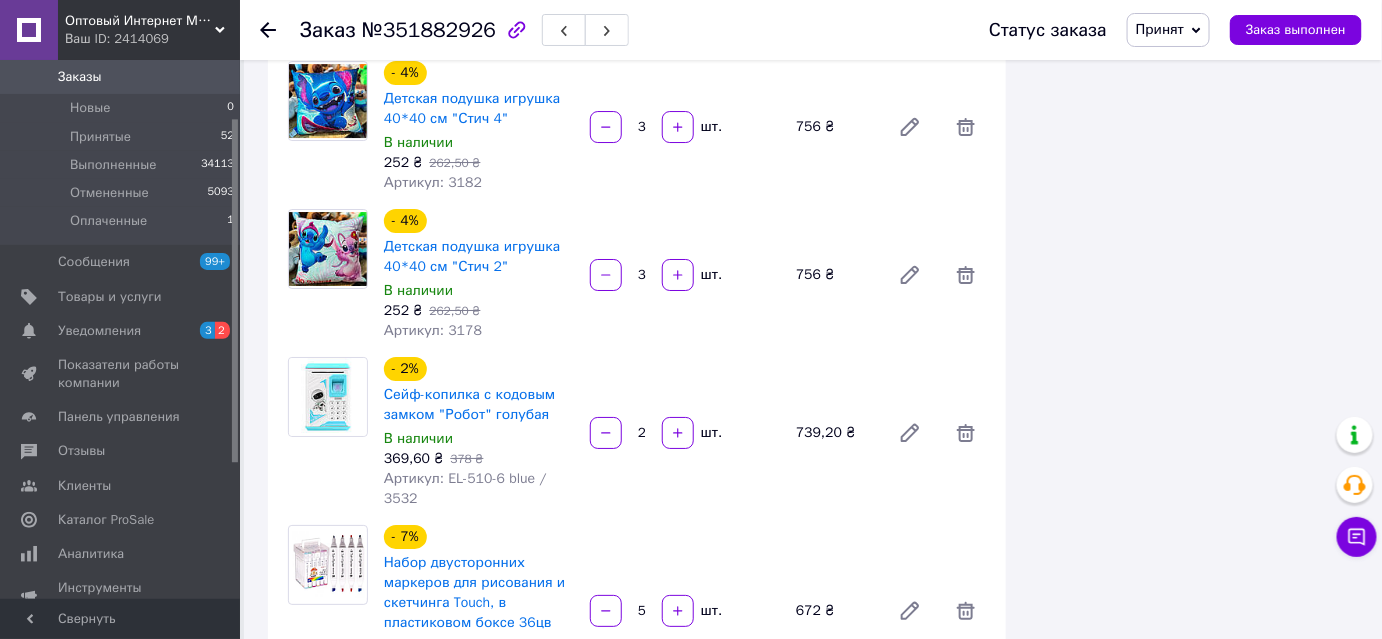 click on "Артикул: EL-510-6 blue / 3532" at bounding box center [465, 488] 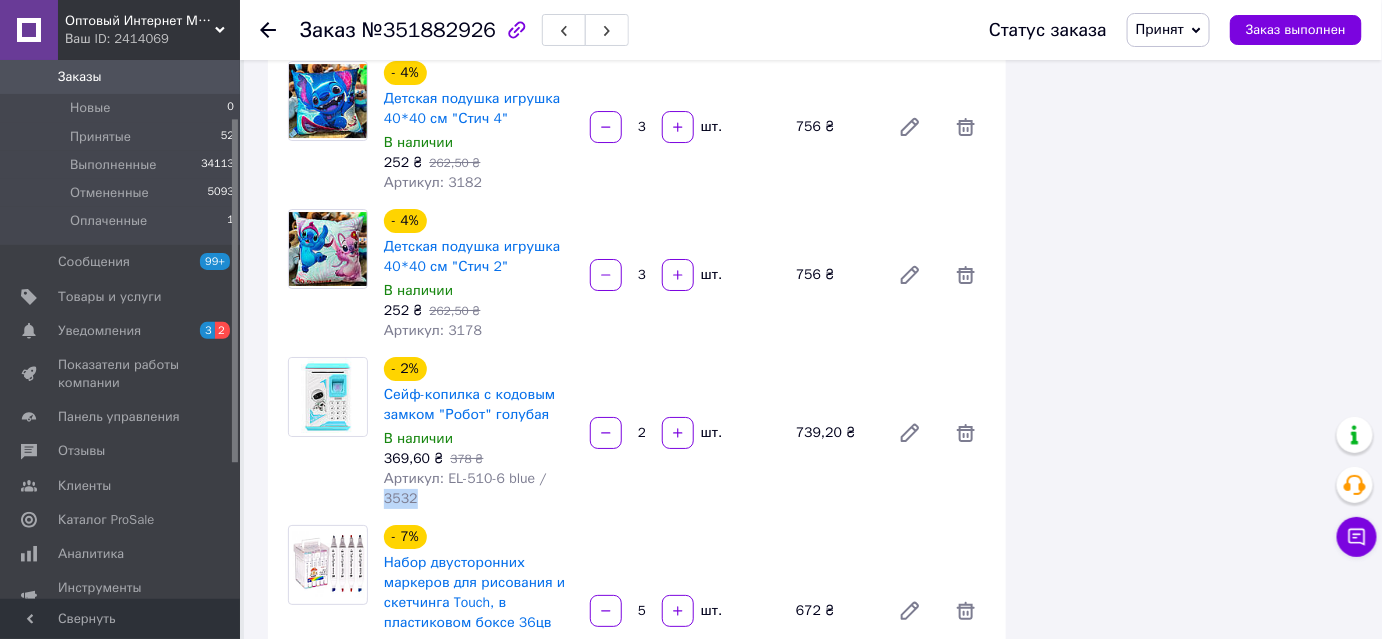 click on "Артикул: EL-510-6 blue / 3532" at bounding box center (465, 488) 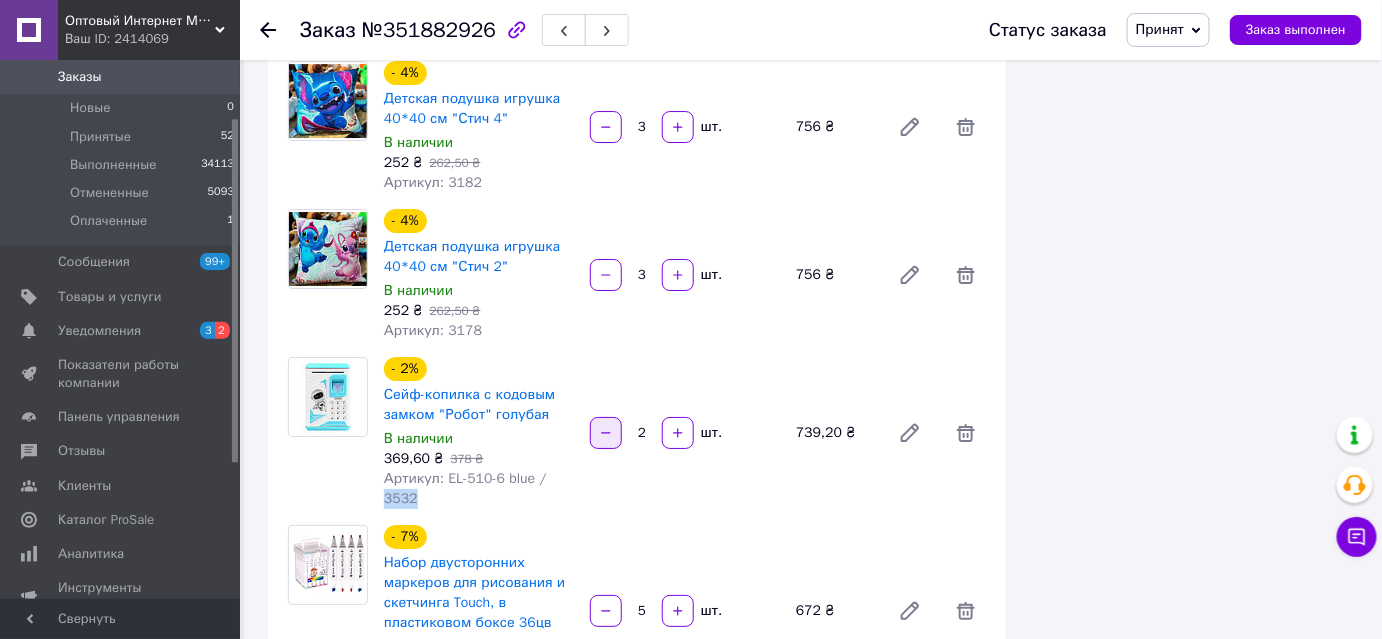 click 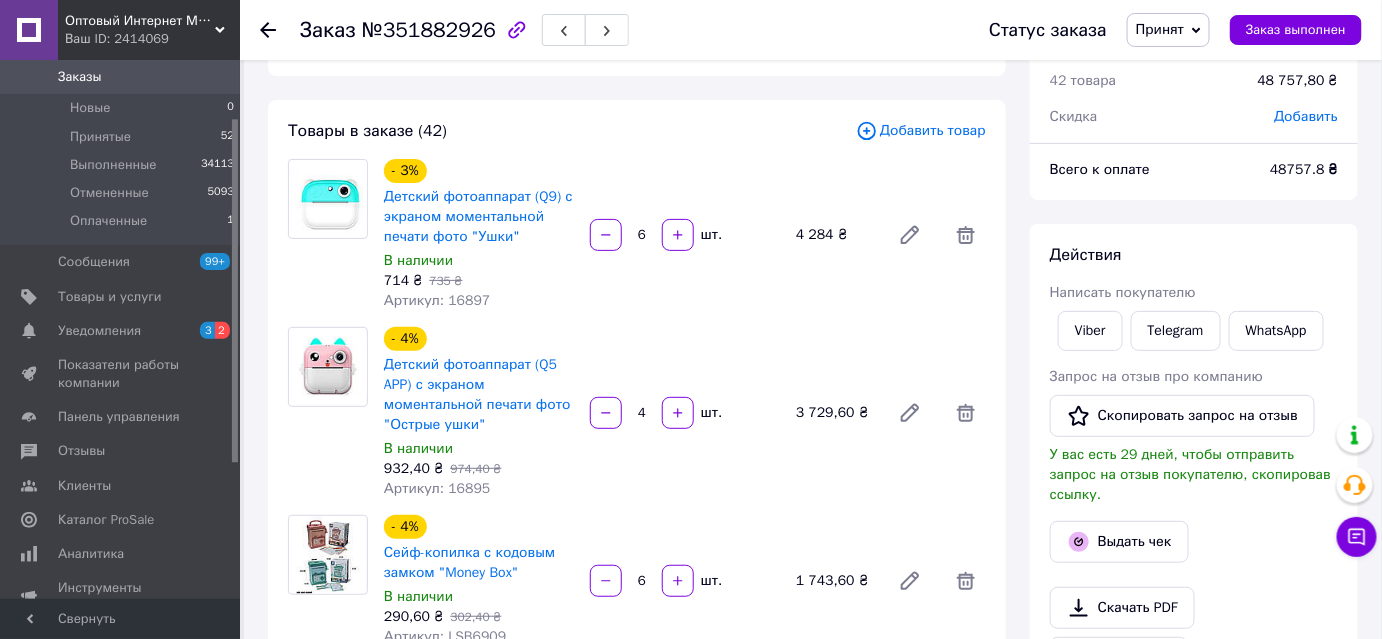 scroll, scrollTop: 0, scrollLeft: 0, axis: both 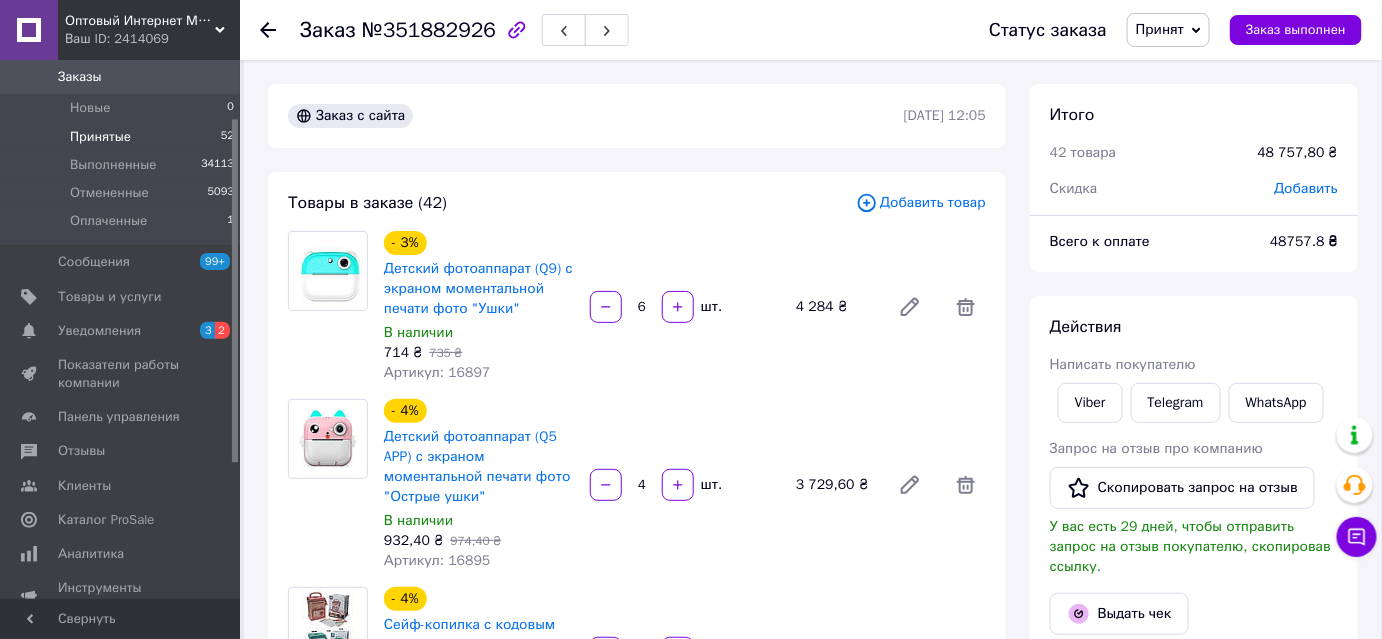 click on "Принятые 52" at bounding box center [123, 137] 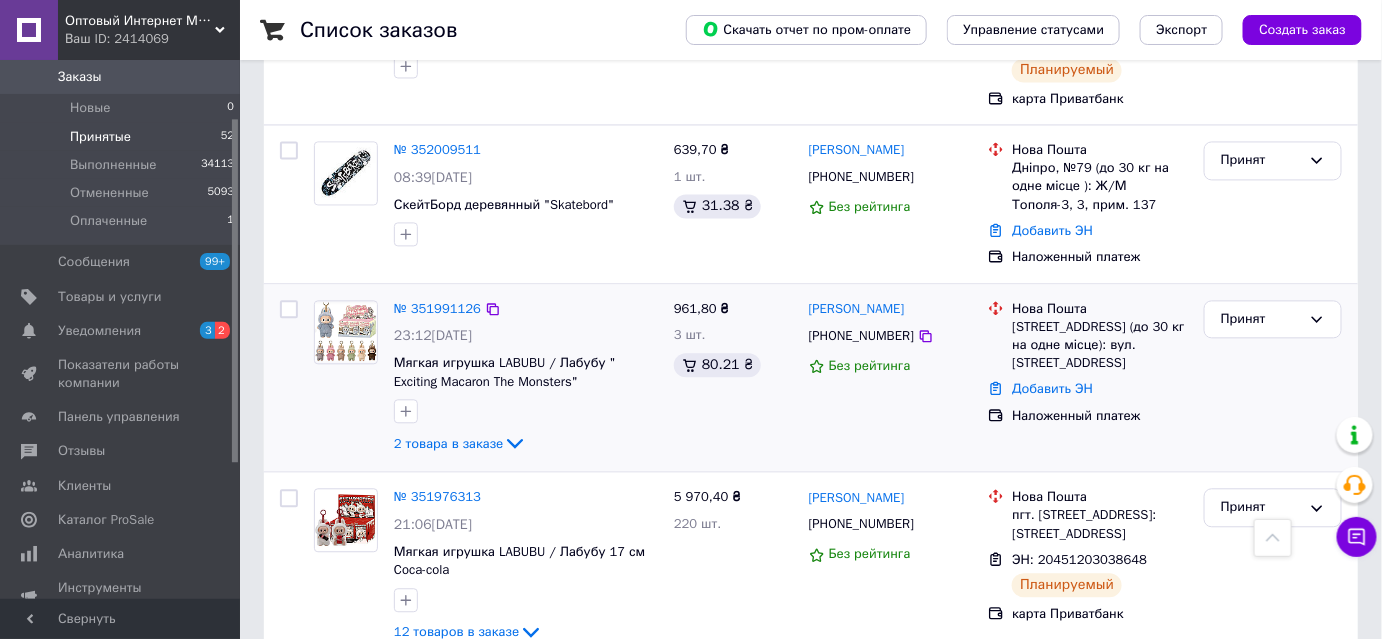 scroll, scrollTop: 1363, scrollLeft: 0, axis: vertical 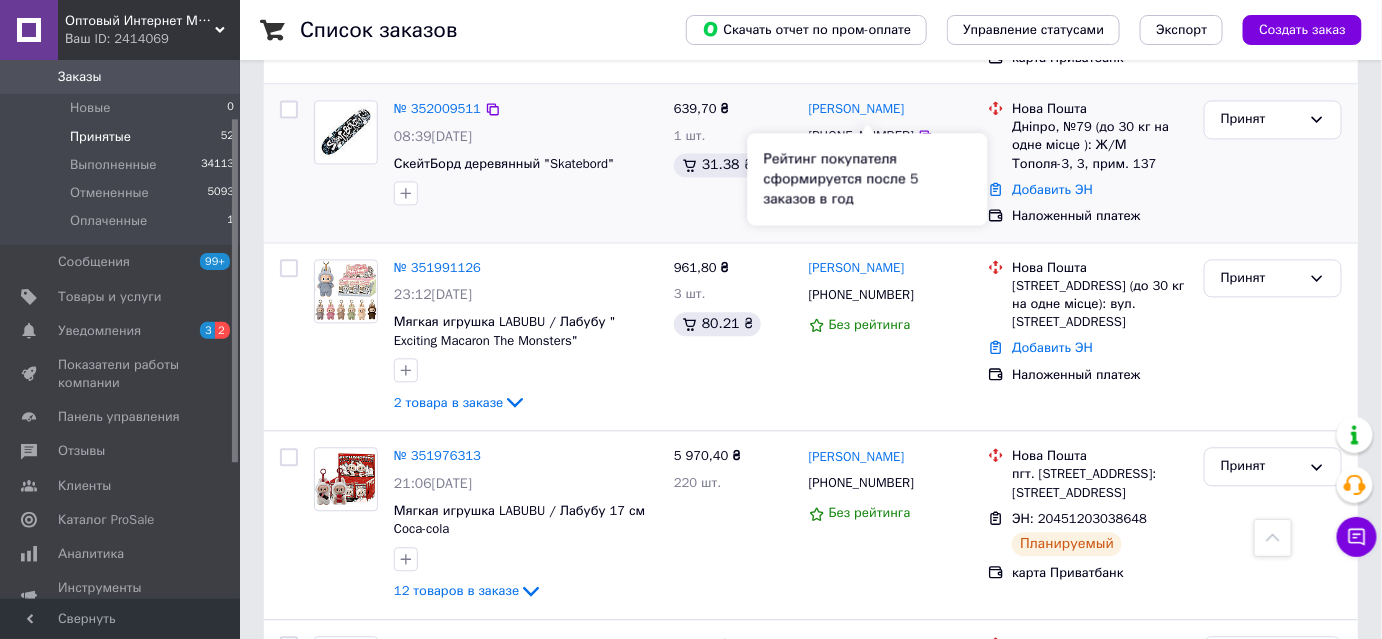 click on "[PHONE_NUMBER]" at bounding box center [861, 136] 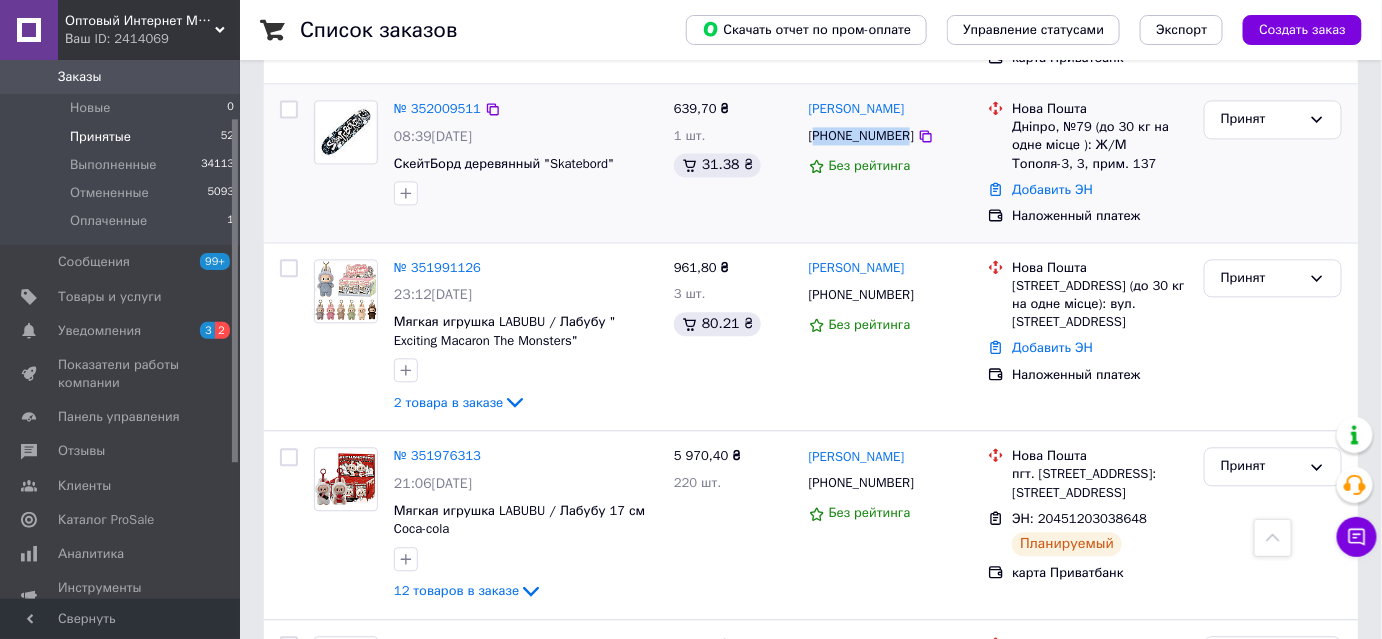 click on "[PHONE_NUMBER]" at bounding box center (861, 136) 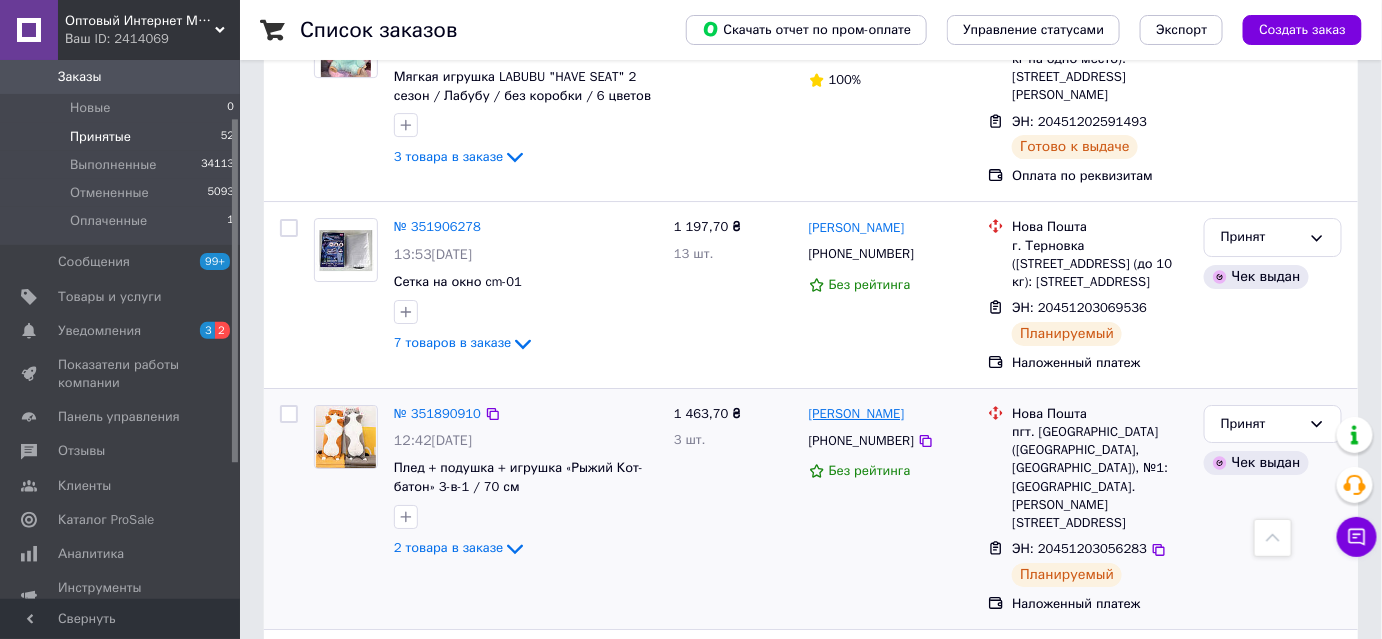 scroll, scrollTop: 2272, scrollLeft: 0, axis: vertical 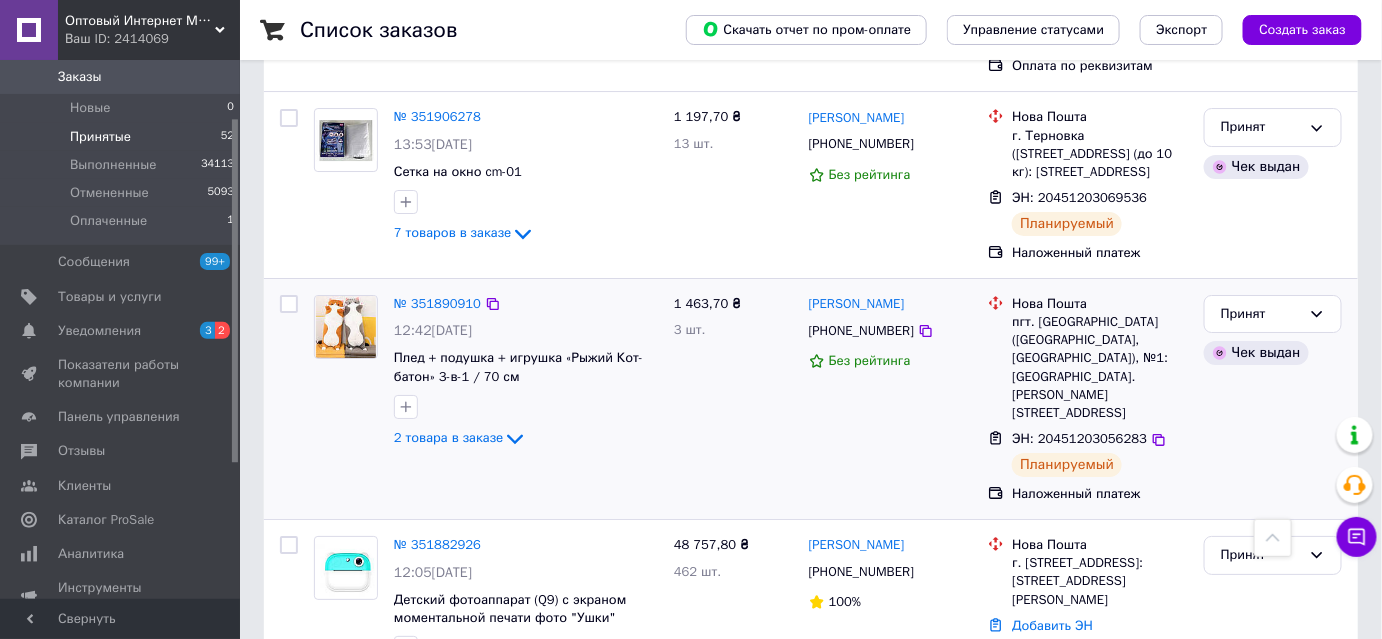click on "[PHONE_NUMBER]" at bounding box center [861, 331] 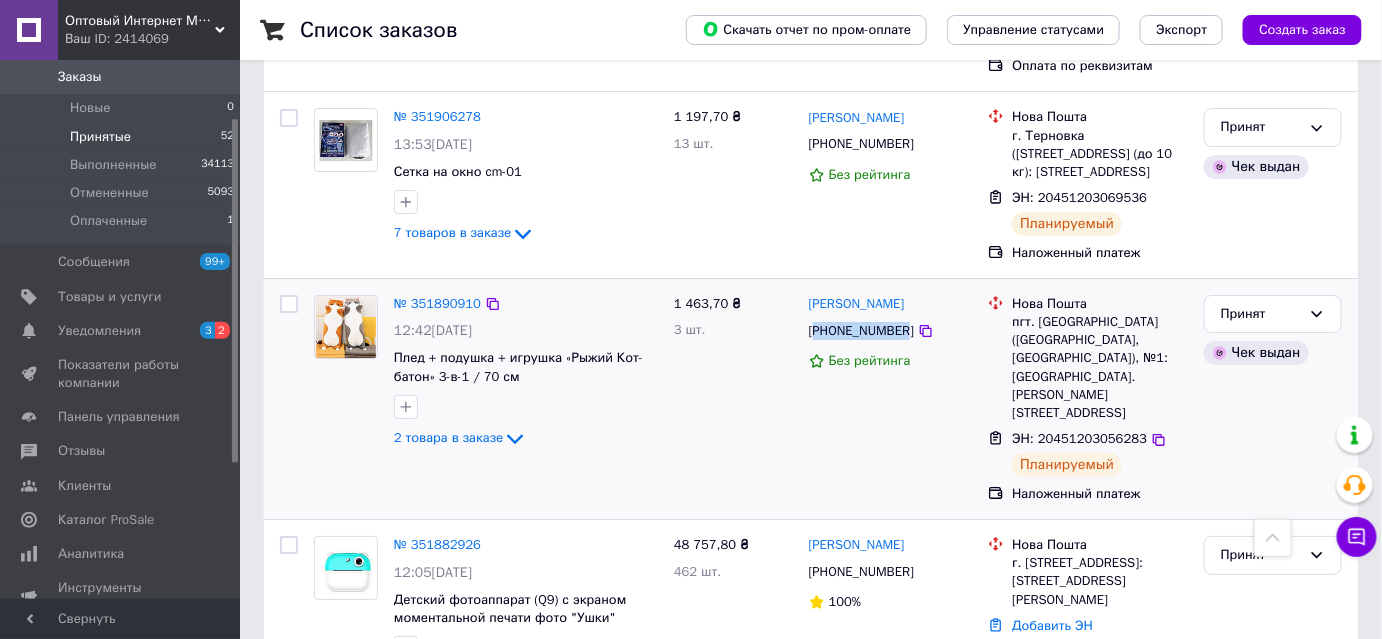 click on "[PHONE_NUMBER]" at bounding box center [861, 331] 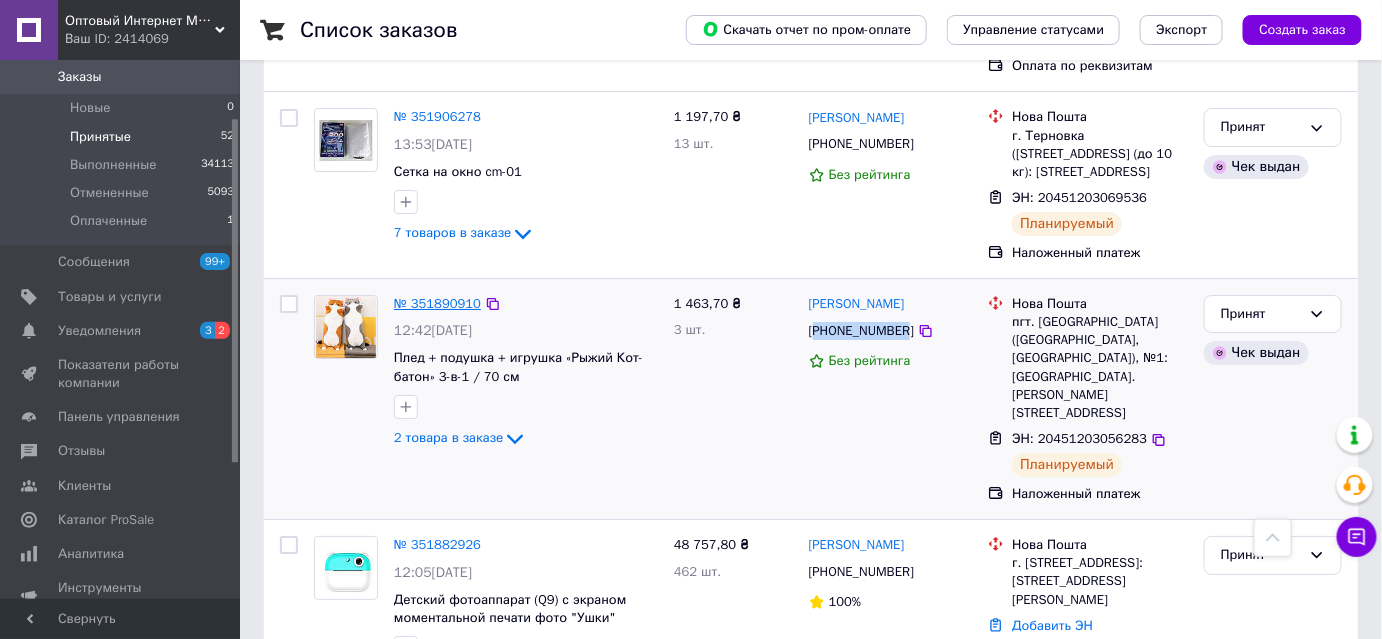 click on "№ 351890910" at bounding box center [437, 303] 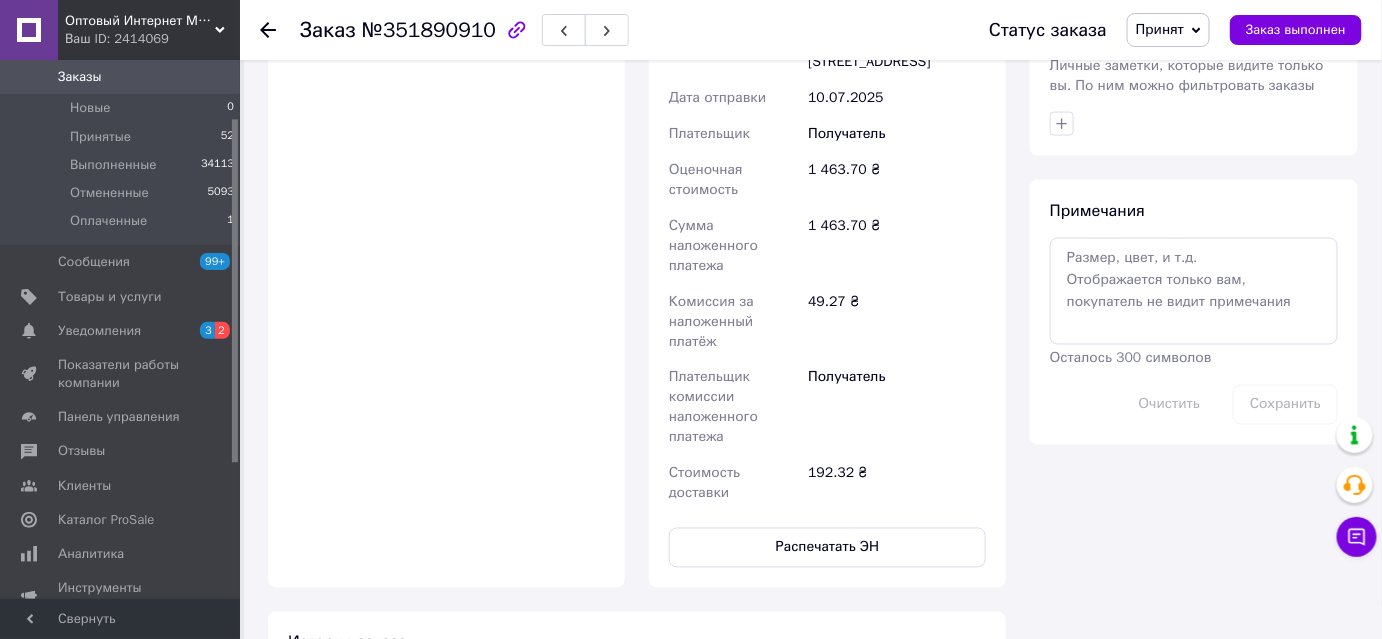 scroll, scrollTop: 499, scrollLeft: 0, axis: vertical 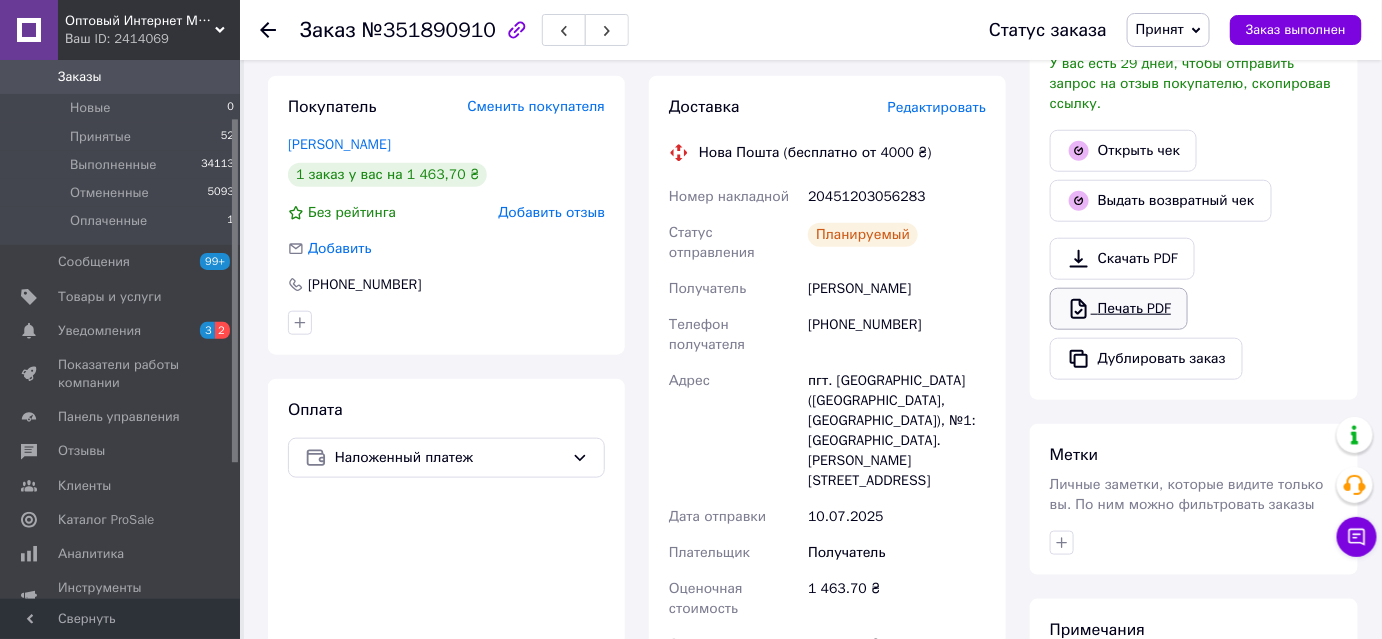 click on "Печать PDF" at bounding box center (1119, 309) 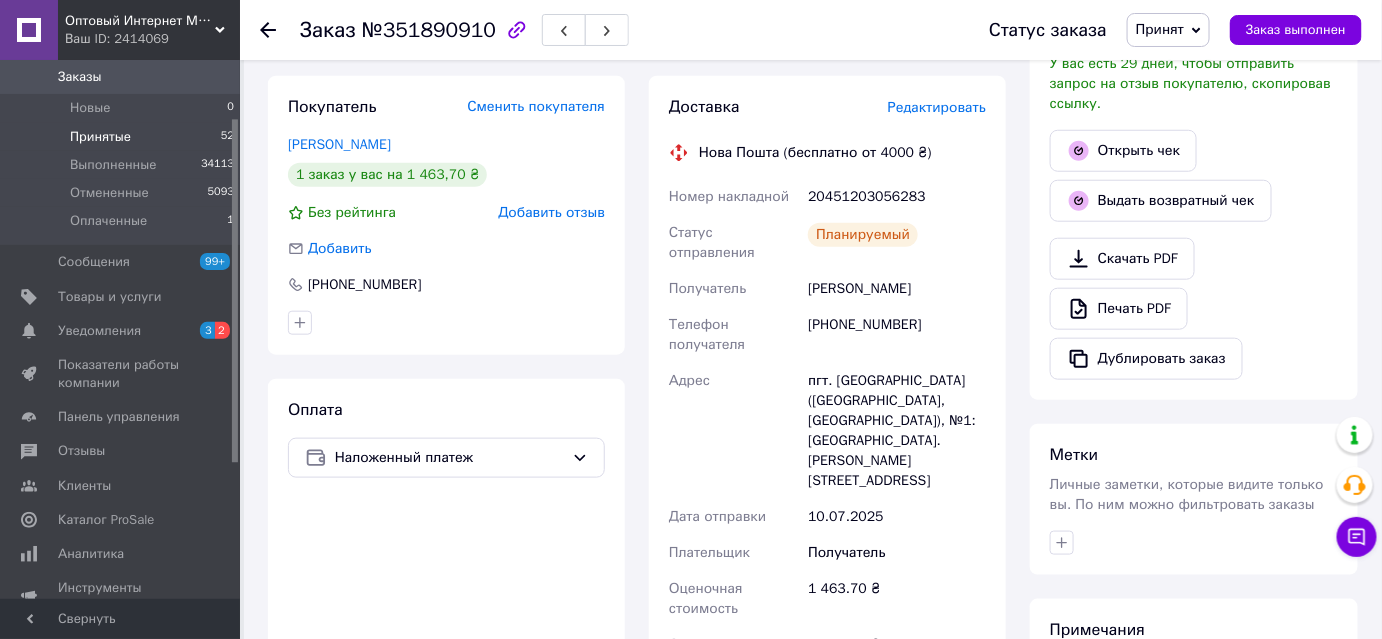click on "Принятые 52" at bounding box center (123, 137) 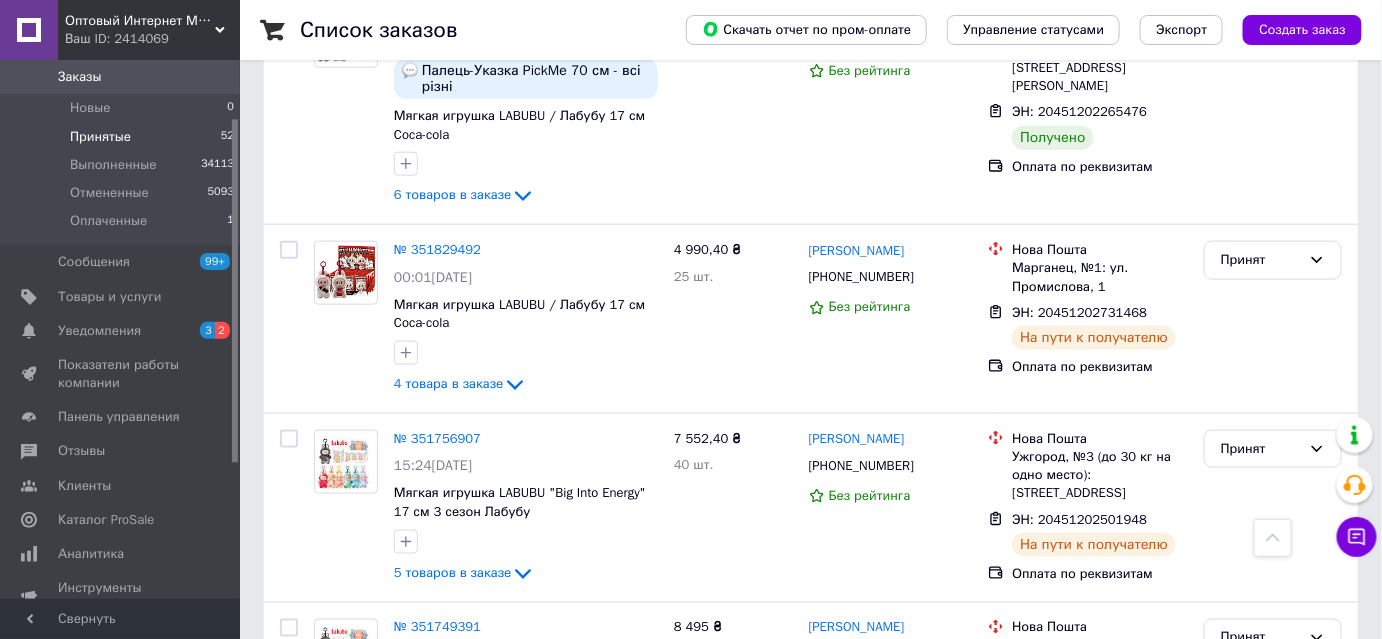 scroll, scrollTop: 2727, scrollLeft: 0, axis: vertical 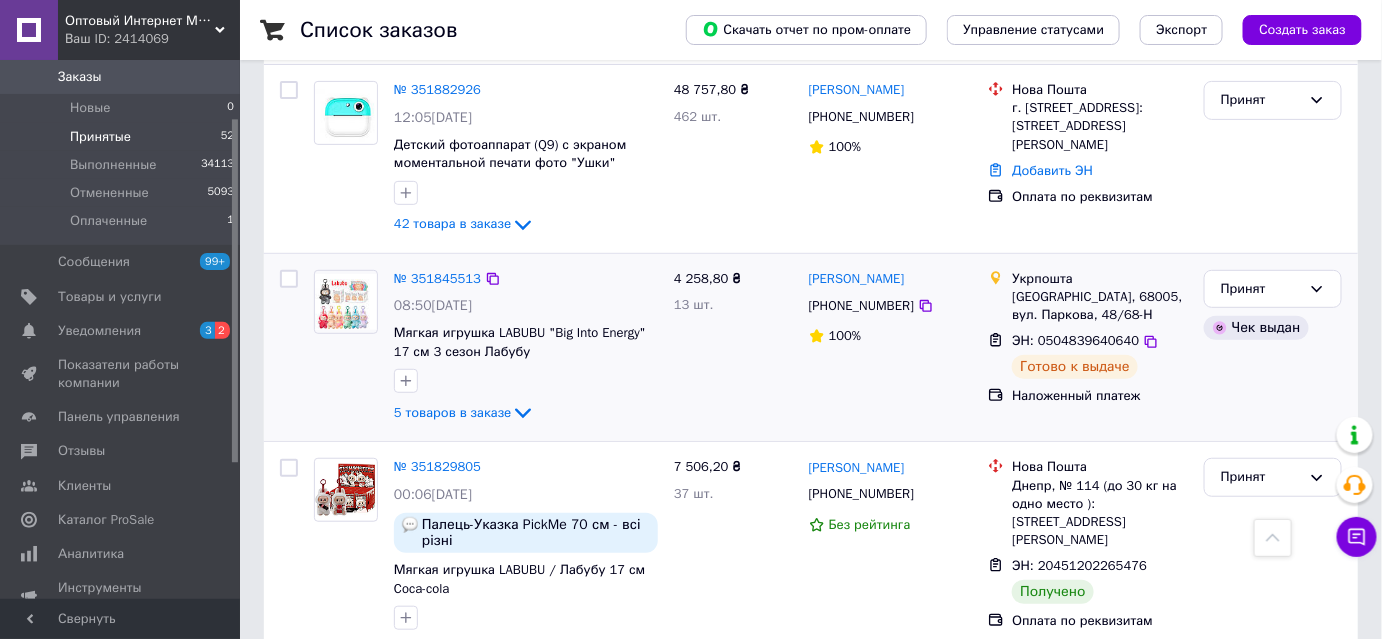 click on "[PHONE_NUMBER]" at bounding box center (861, 306) 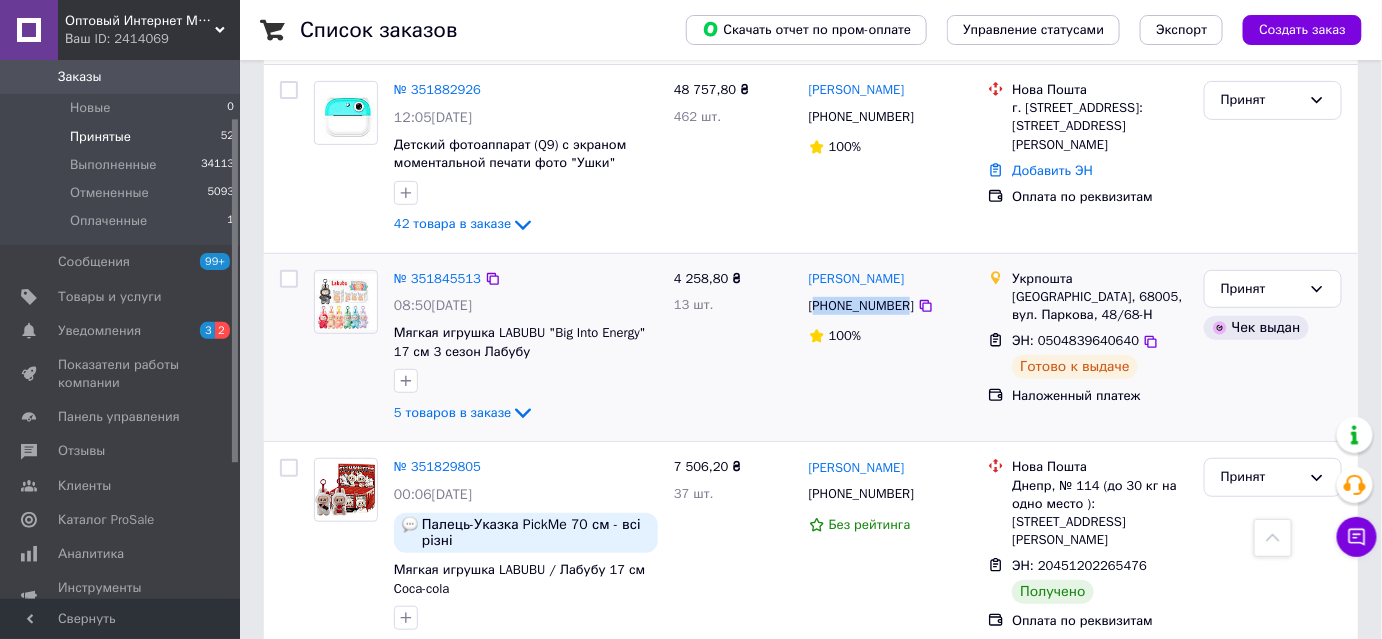 click on "[PHONE_NUMBER]" at bounding box center (861, 306) 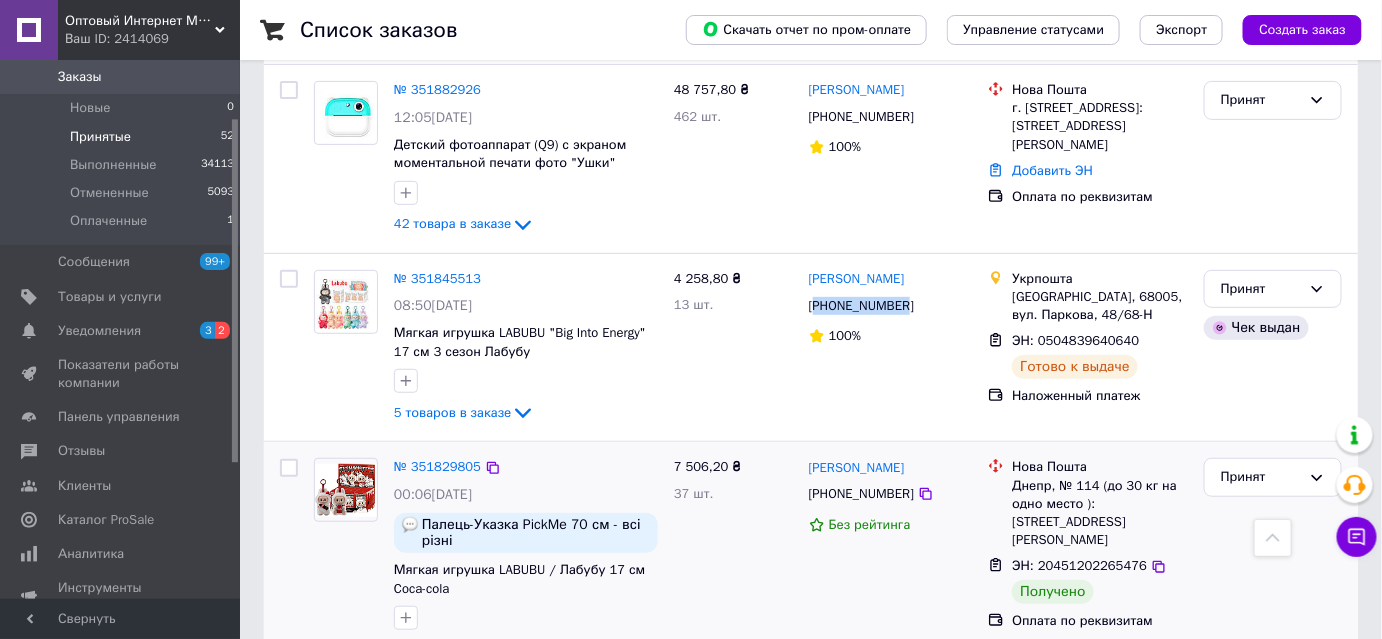 copy on "380973452009" 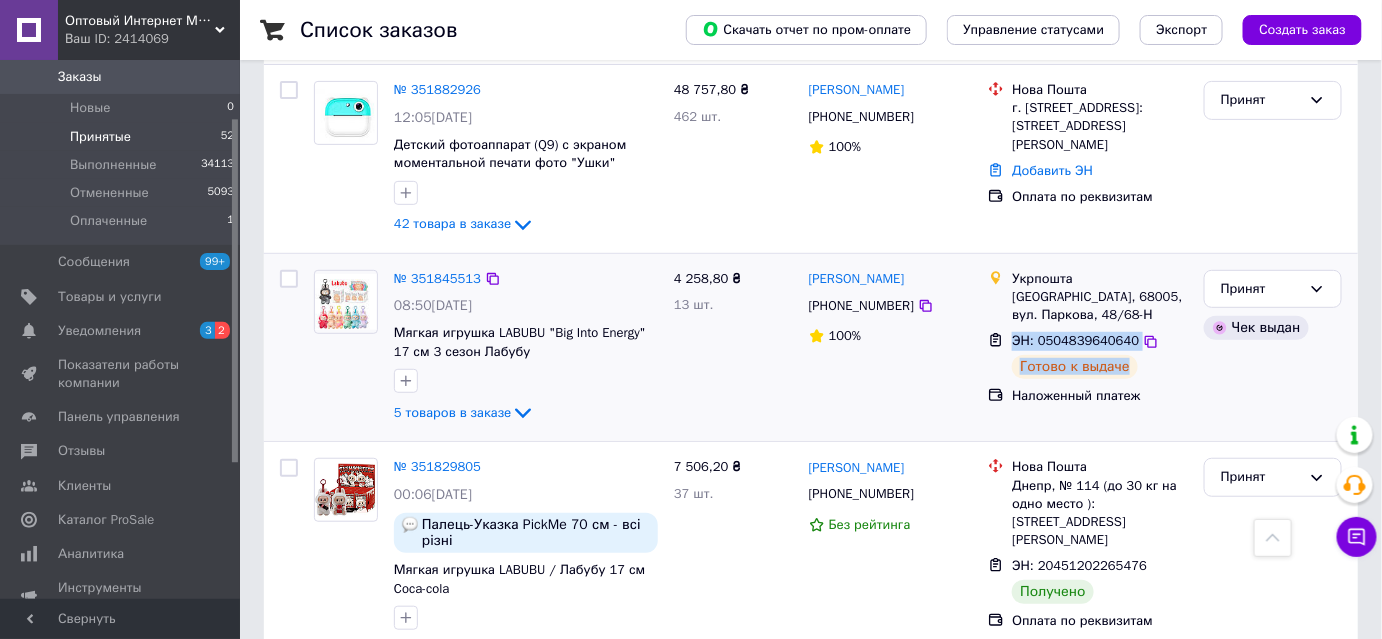 drag, startPoint x: 1157, startPoint y: 297, endPoint x: 988, endPoint y: 266, distance: 171.81967 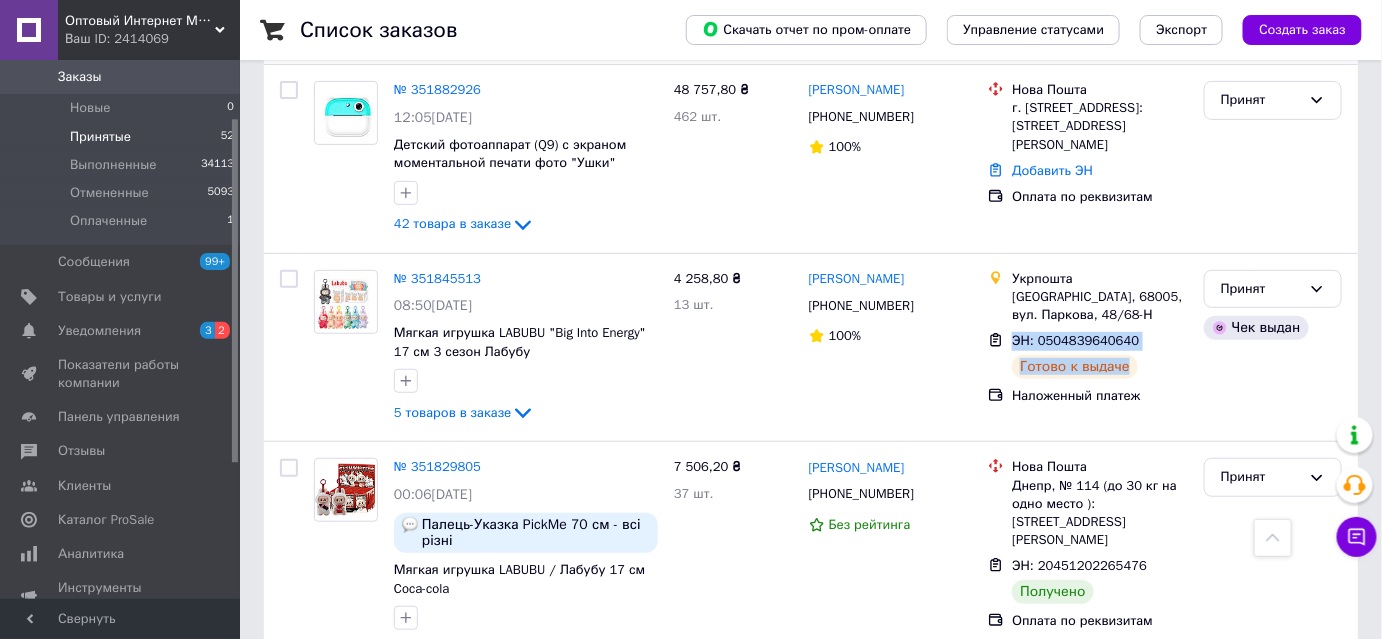 copy on "ЭН: 0504839640640 Готово к выдаче" 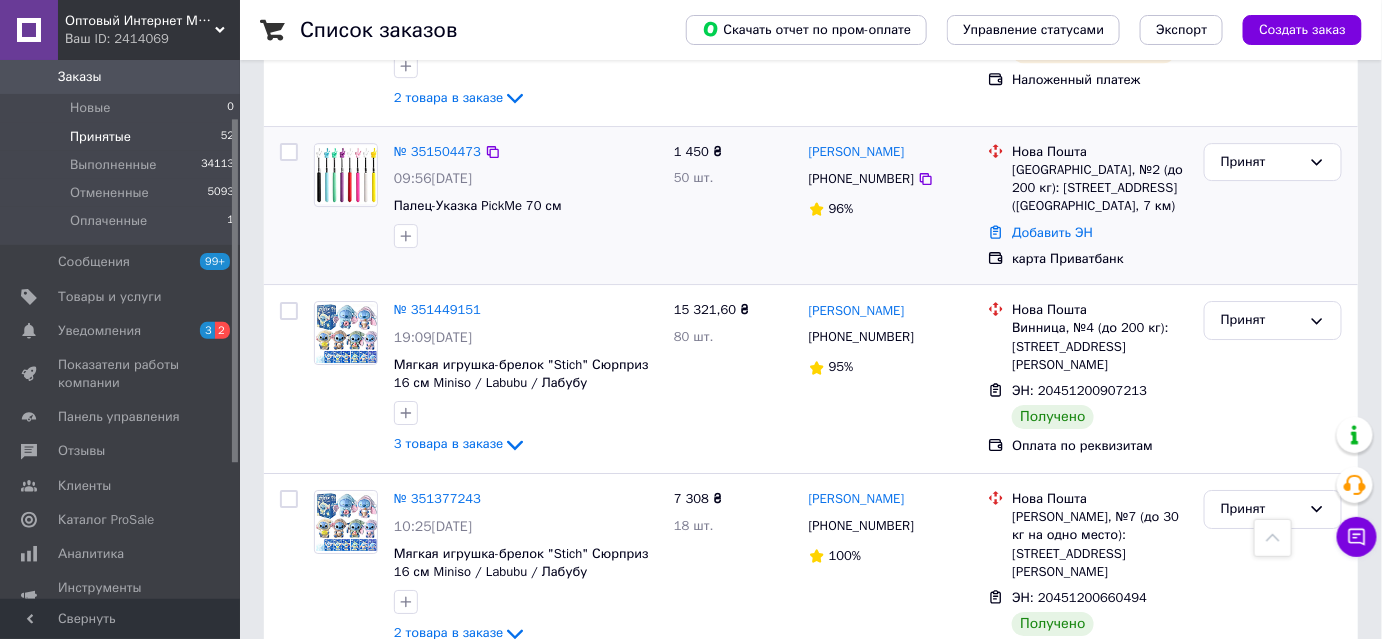 scroll, scrollTop: 4727, scrollLeft: 0, axis: vertical 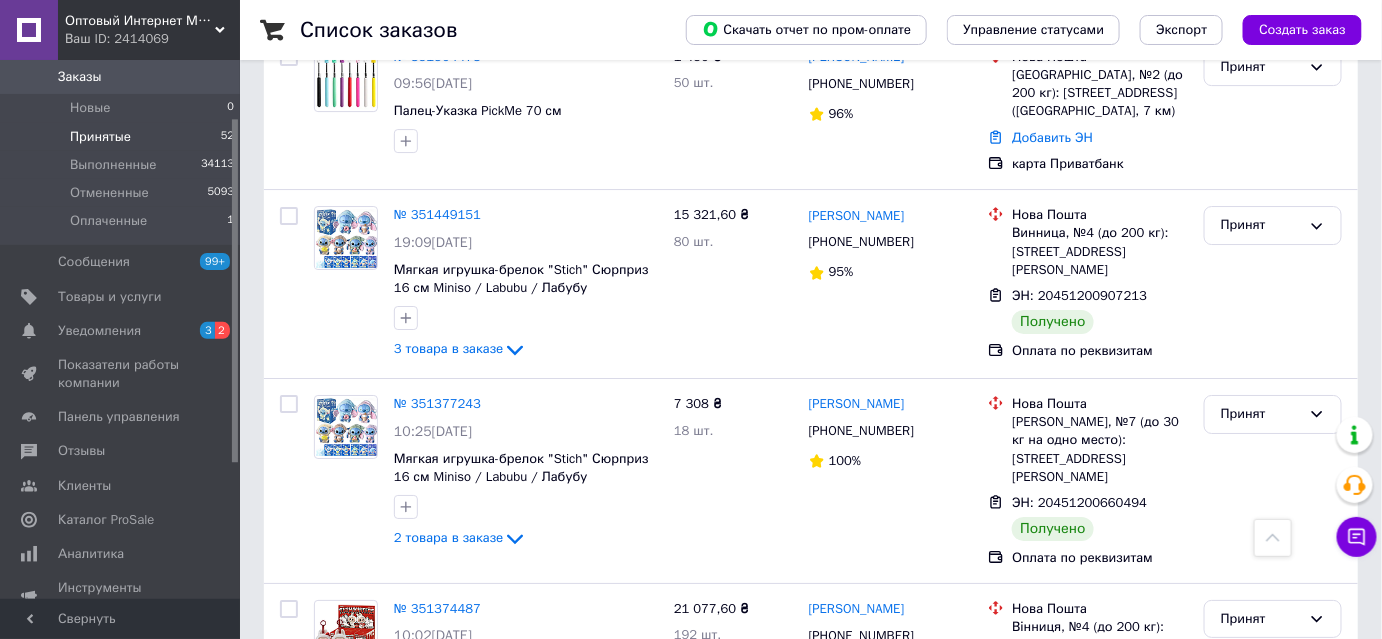 click on "Принятые" at bounding box center [100, 137] 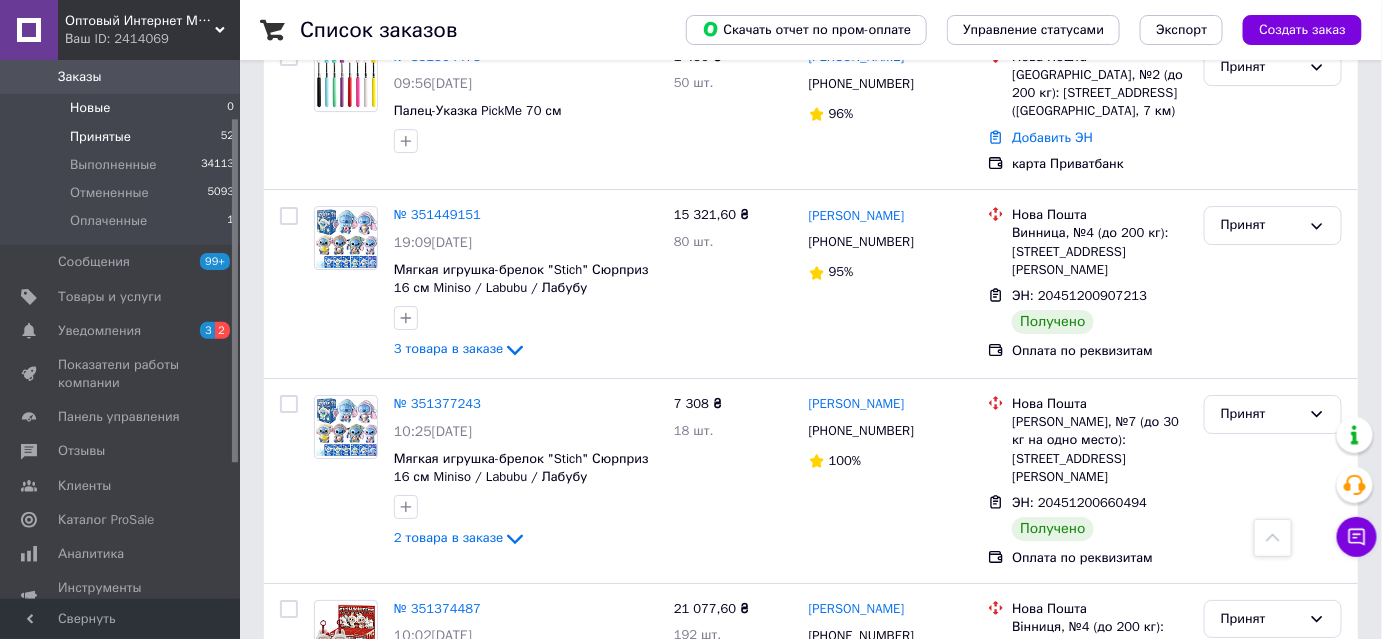 click on "Новые 0" at bounding box center [123, 108] 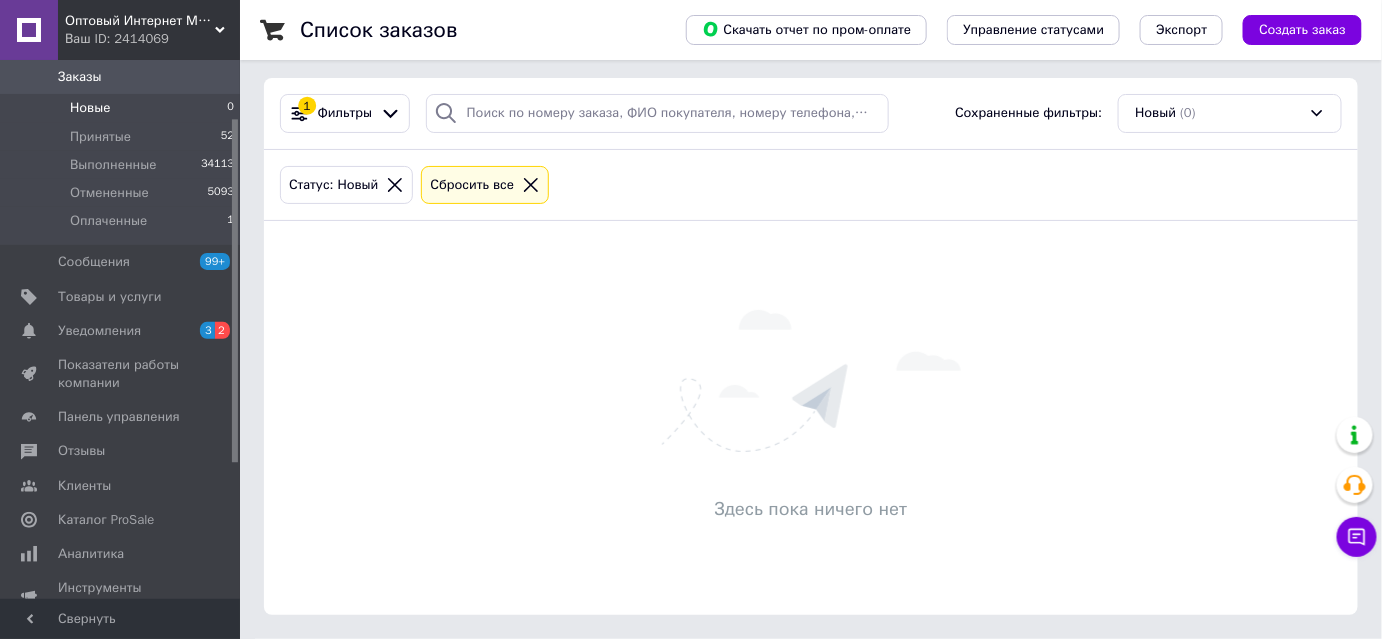 scroll, scrollTop: 0, scrollLeft: 0, axis: both 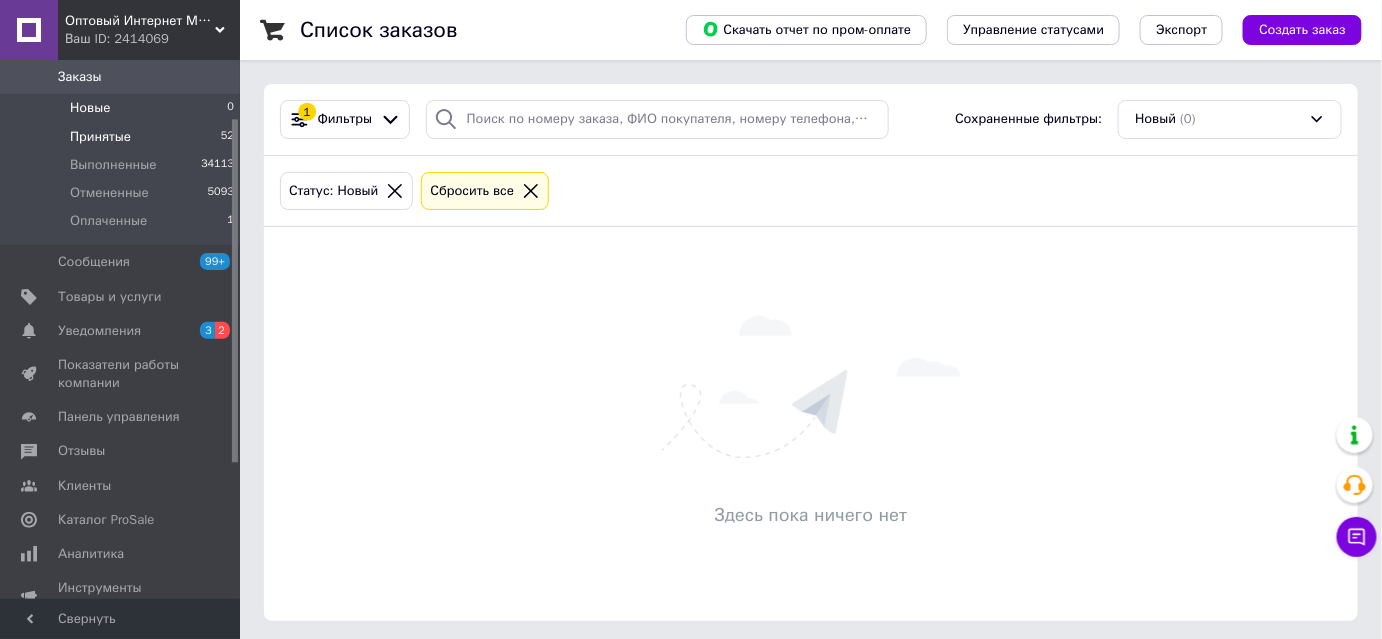 click on "Принятые 52" at bounding box center (123, 137) 